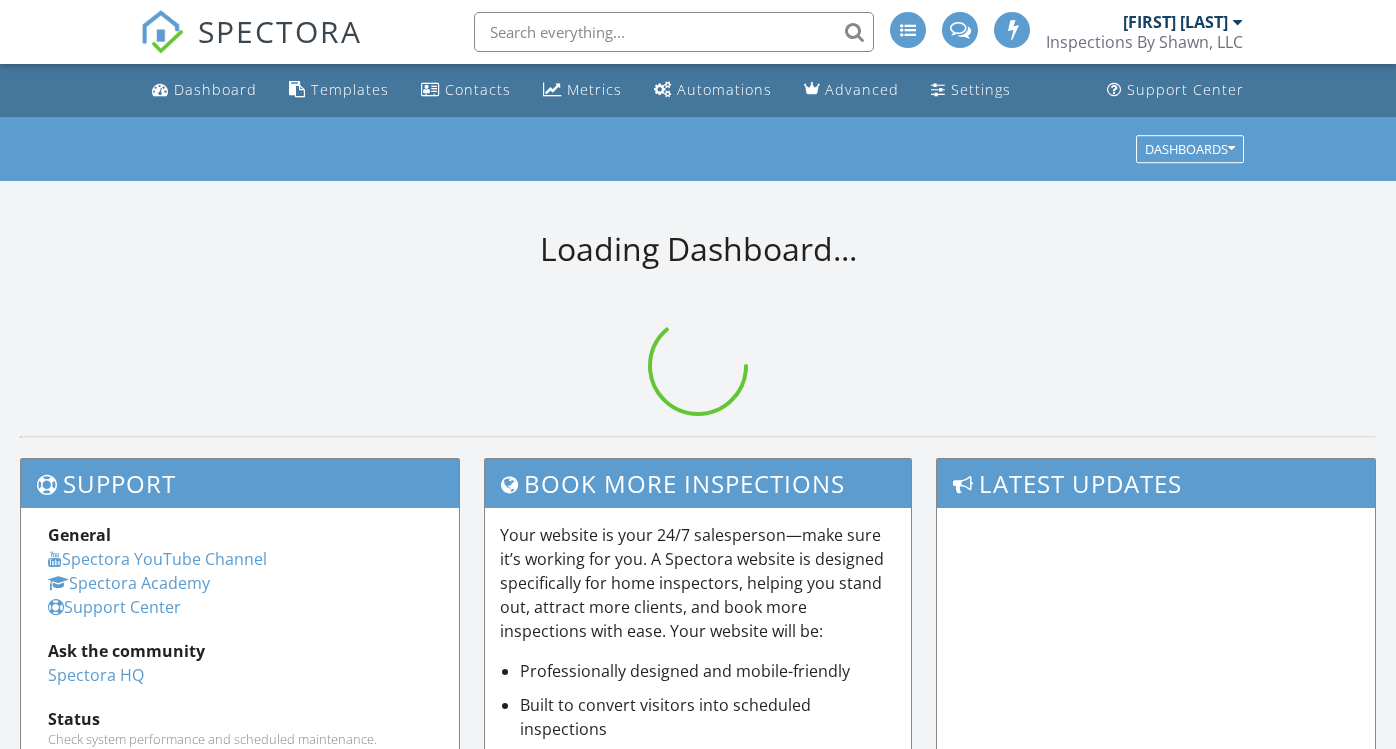 scroll, scrollTop: 0, scrollLeft: 0, axis: both 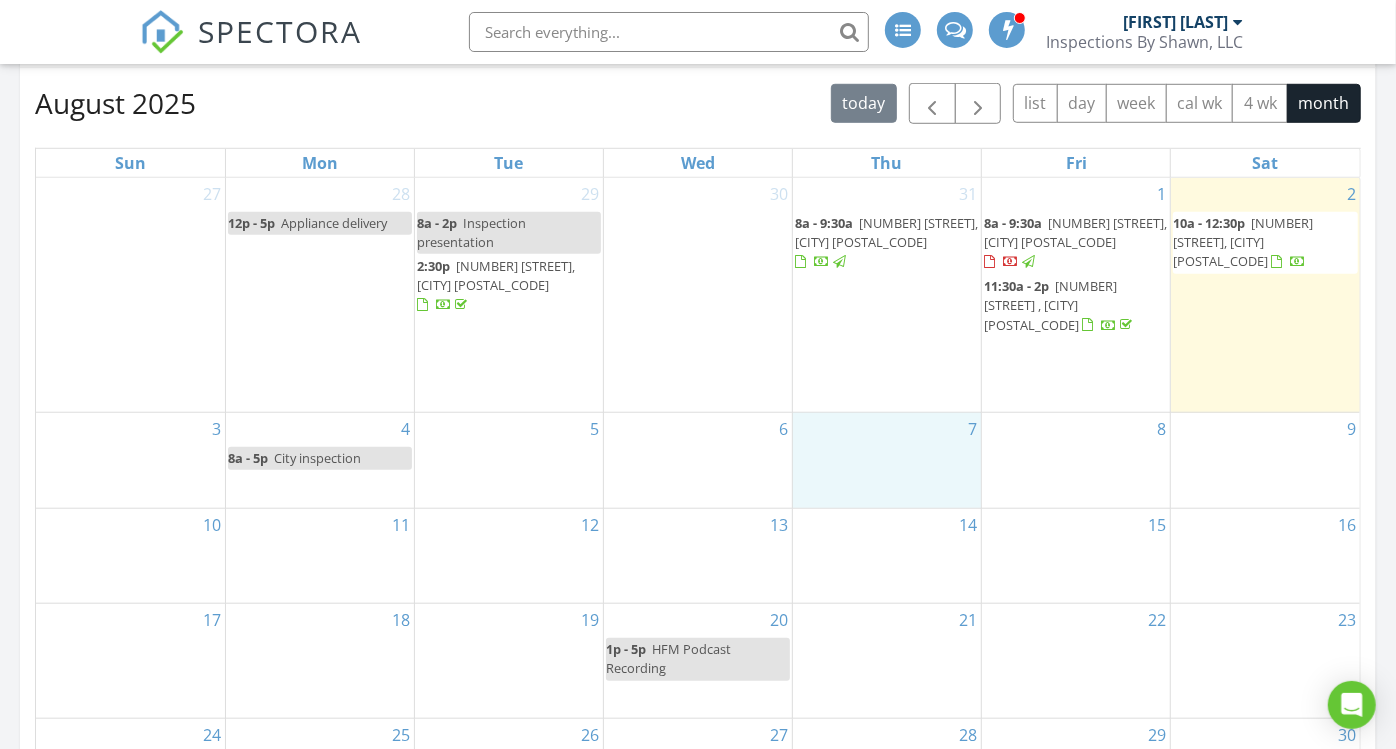 click on "7" at bounding box center [887, 460] 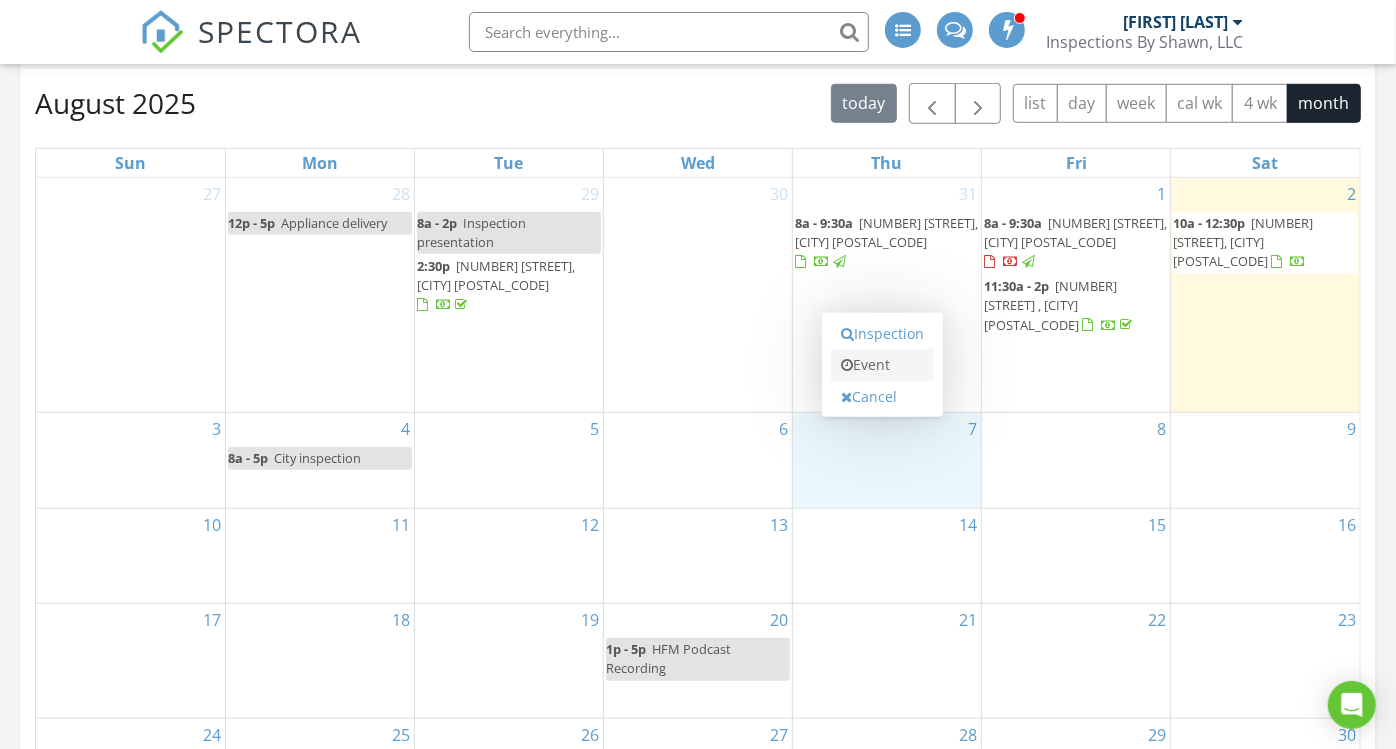 click on "Event" at bounding box center [882, 365] 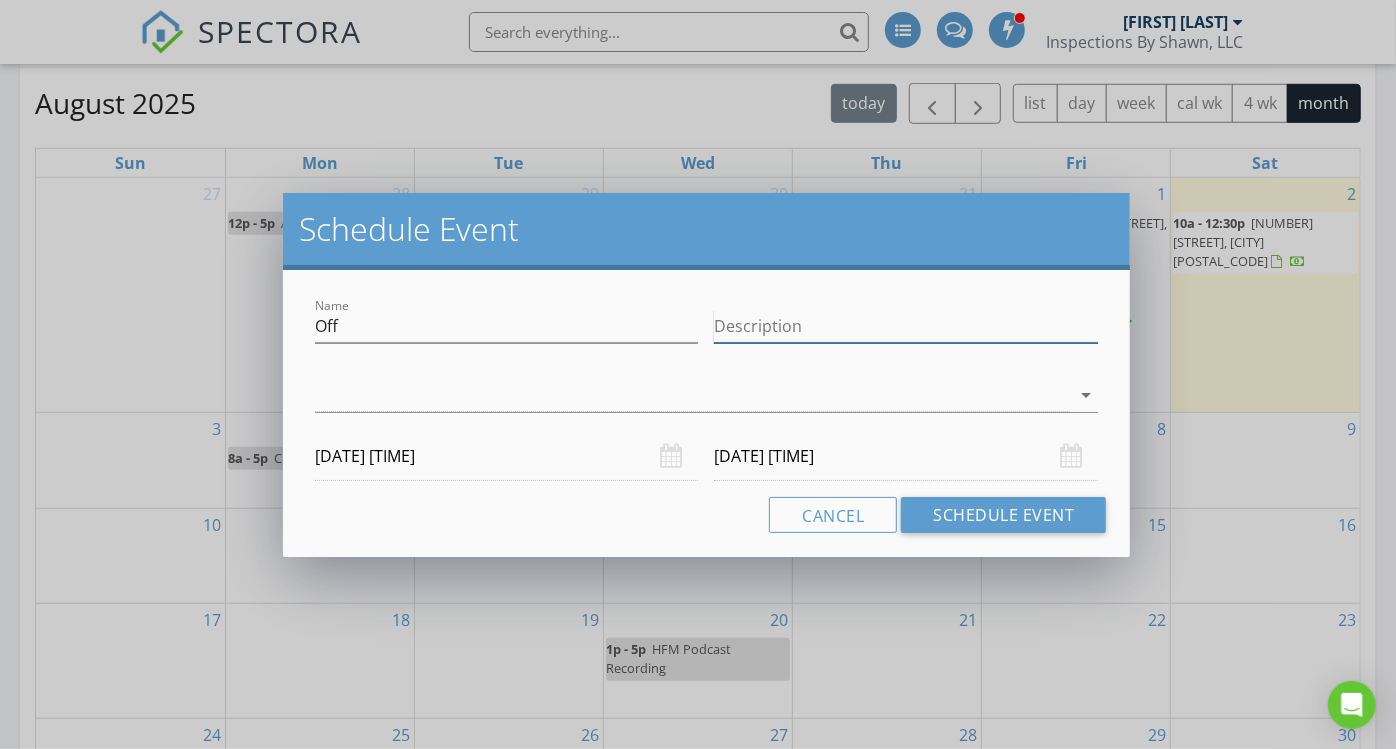 click on "Description" at bounding box center [906, 326] 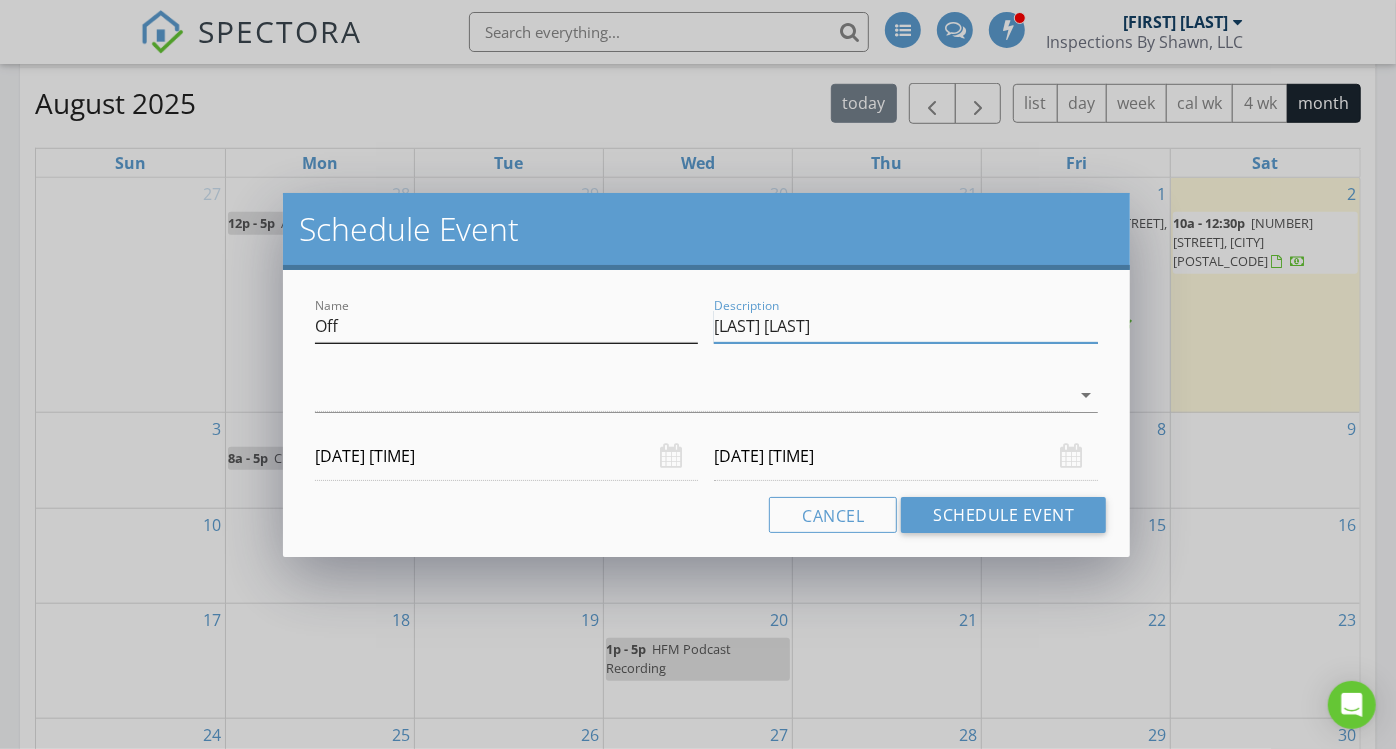 type on "[LAST] [LAST]" 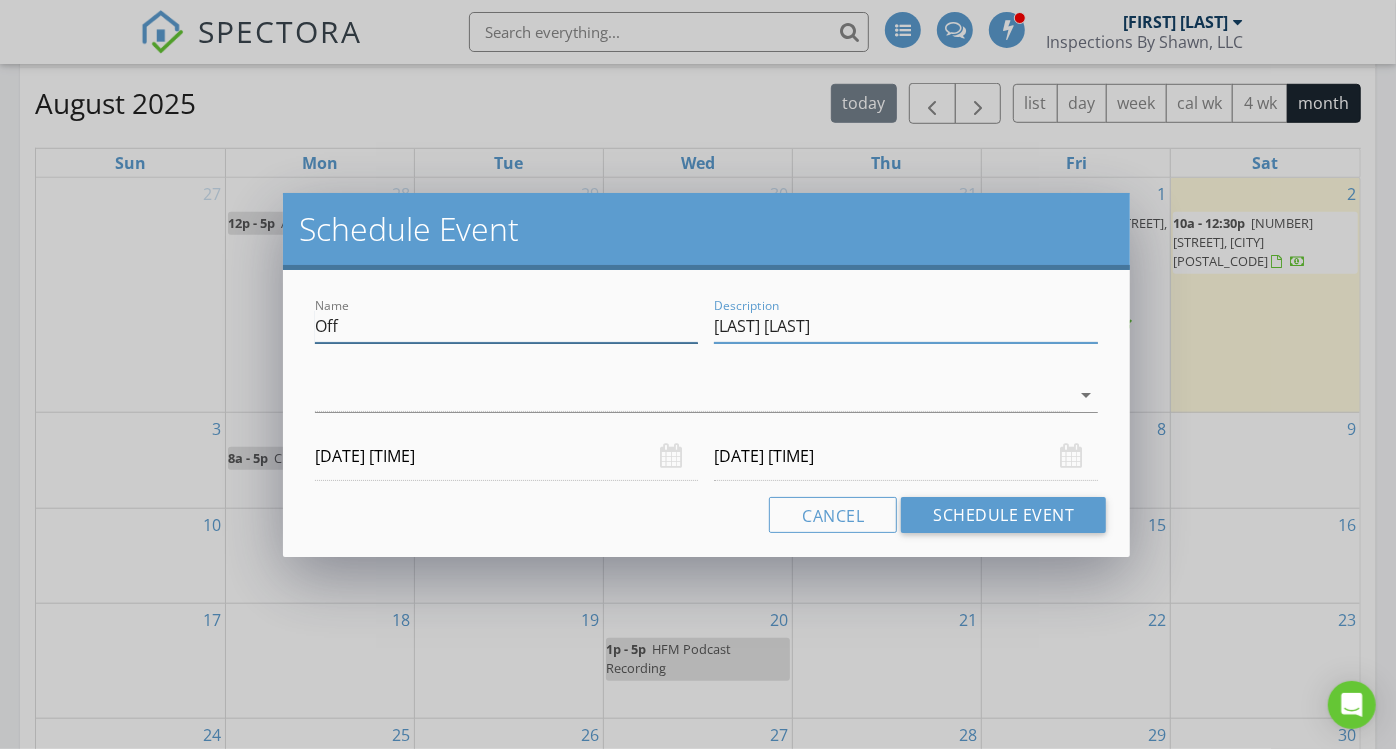 click on "Off" at bounding box center [507, 326] 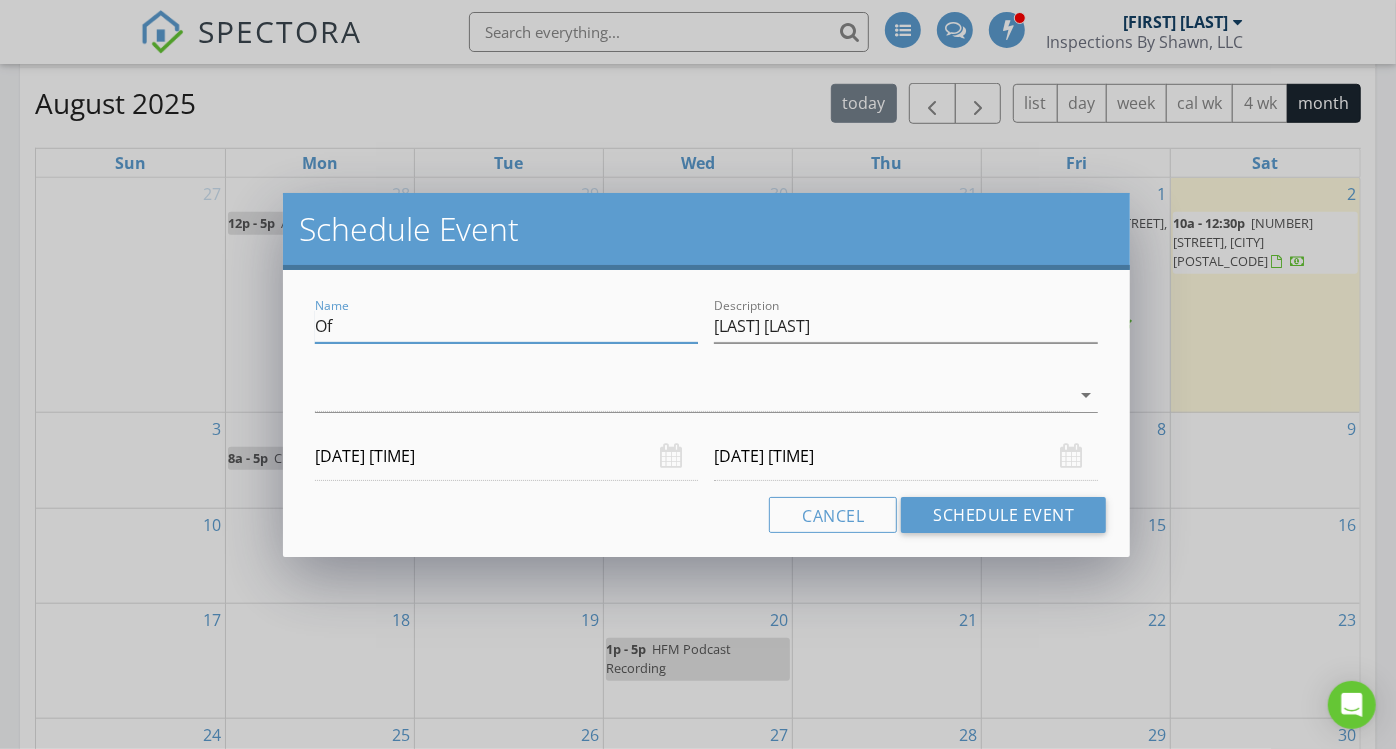 type on "O" 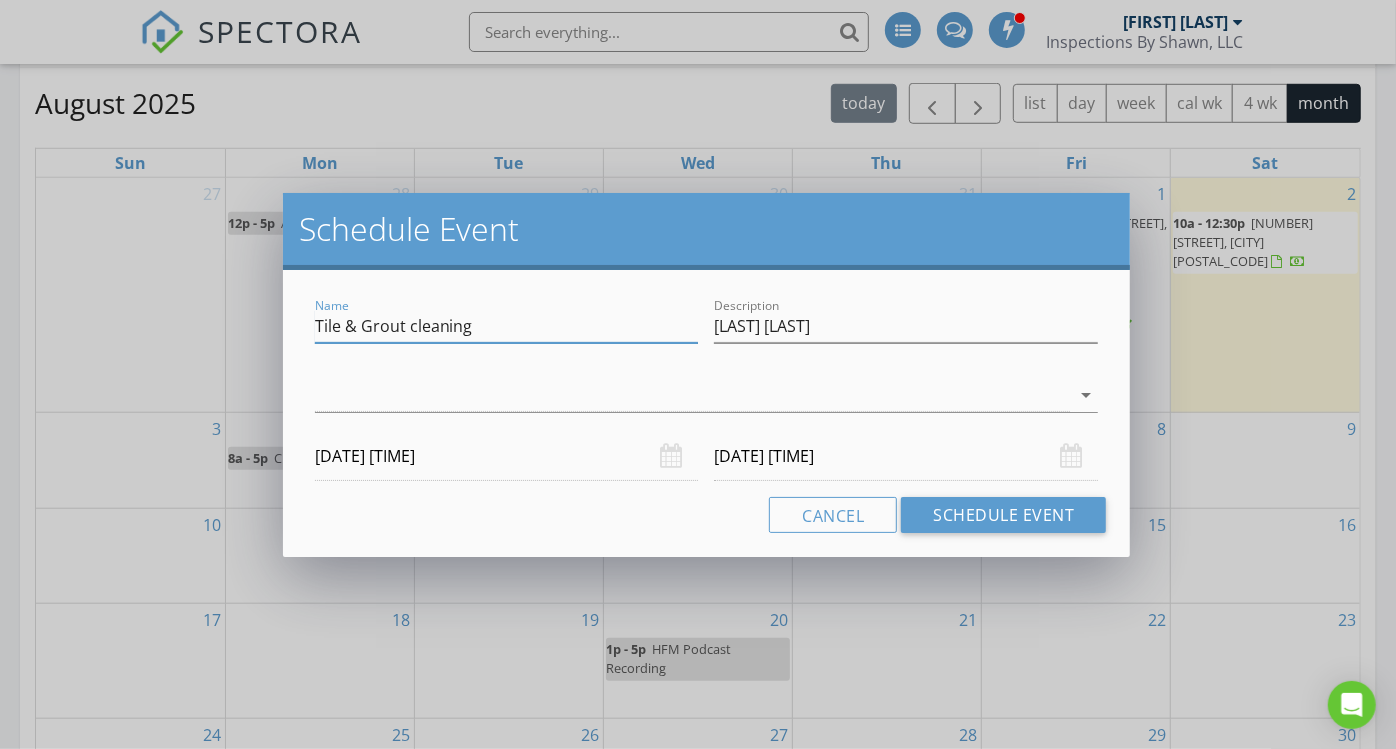 click on "Tile & Grout cleaning" at bounding box center [507, 326] 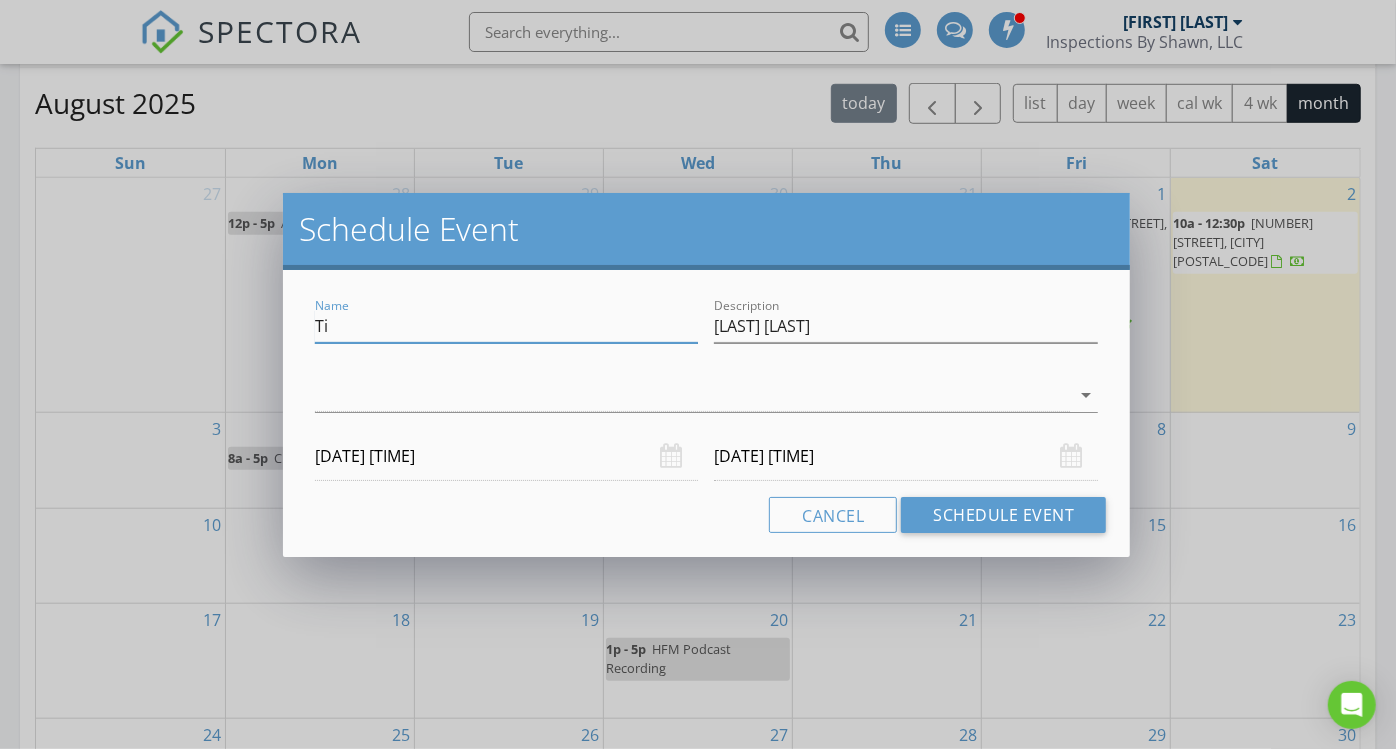 type on "T" 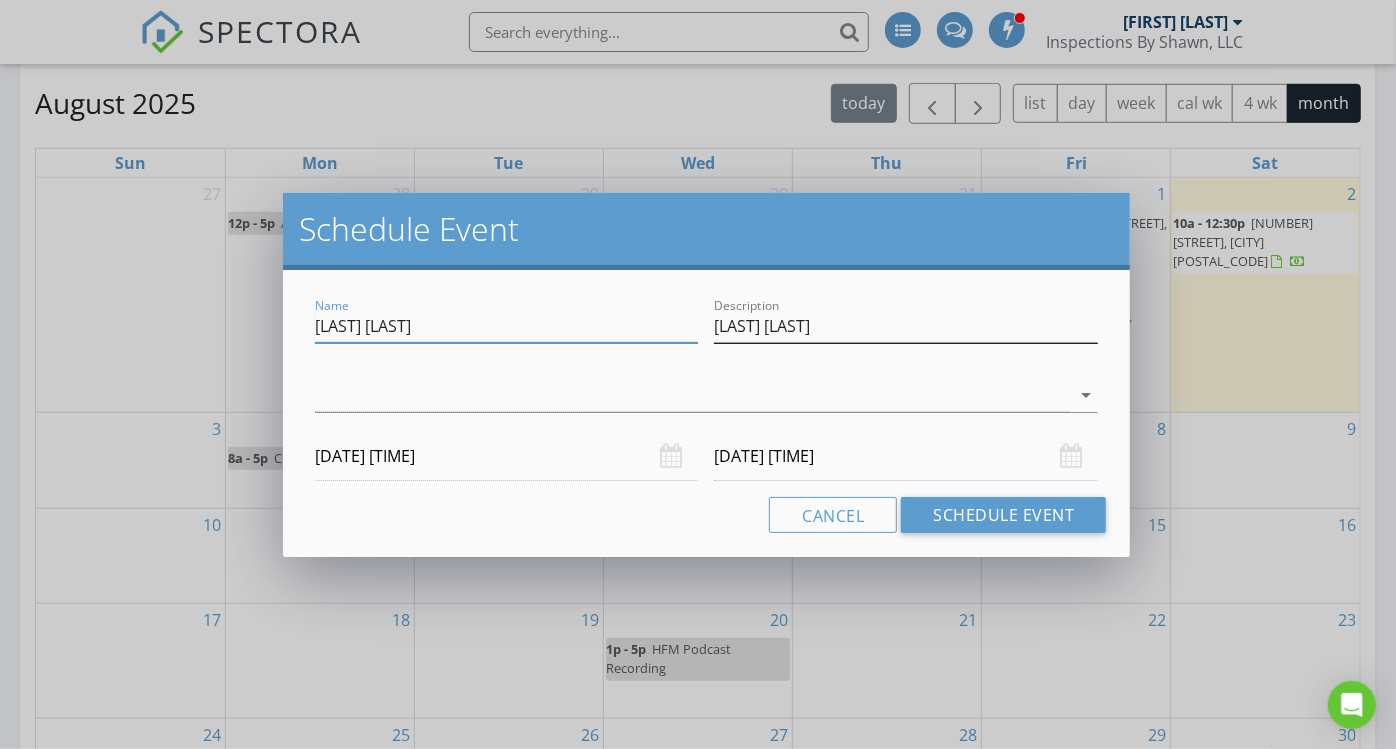 type on "[LAST] [LAST]" 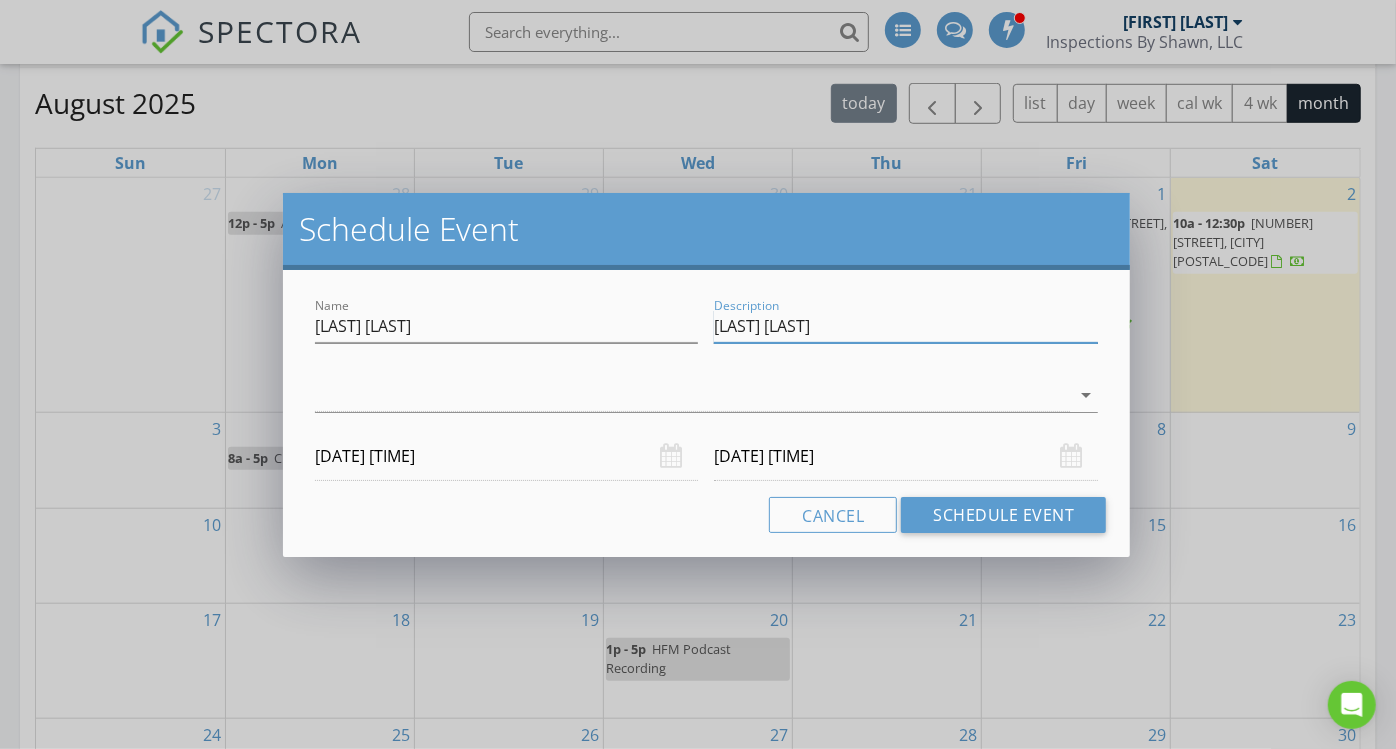 click on "[LAST] [LAST]" at bounding box center [906, 326] 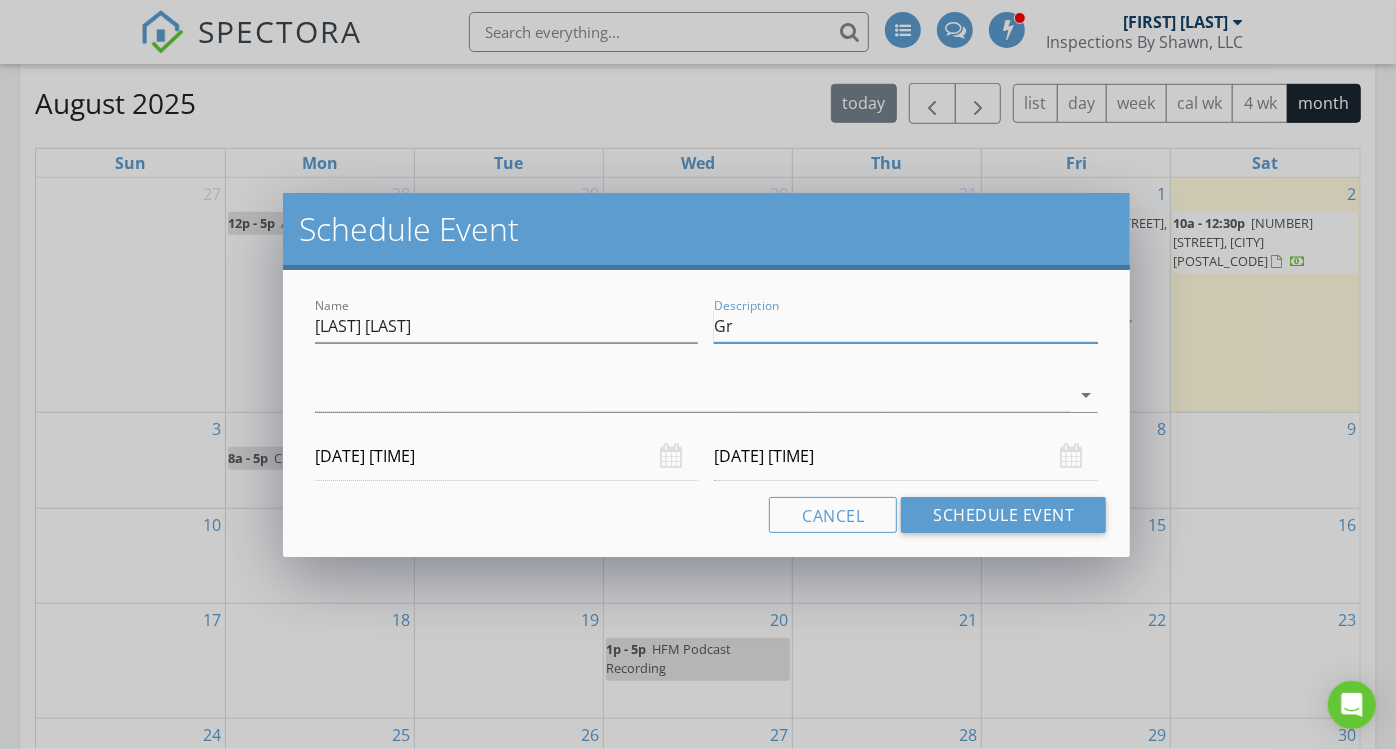 type on "G" 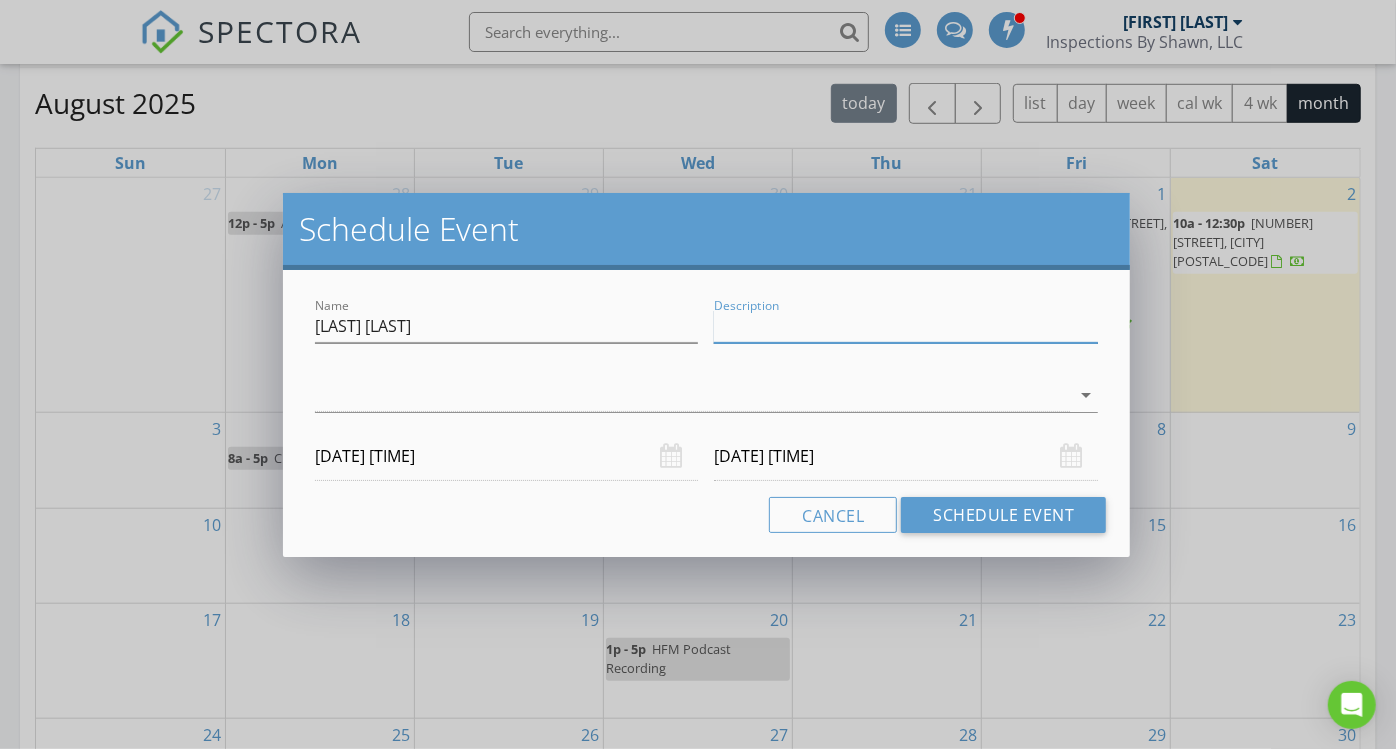 click on "Description" at bounding box center (906, 326) 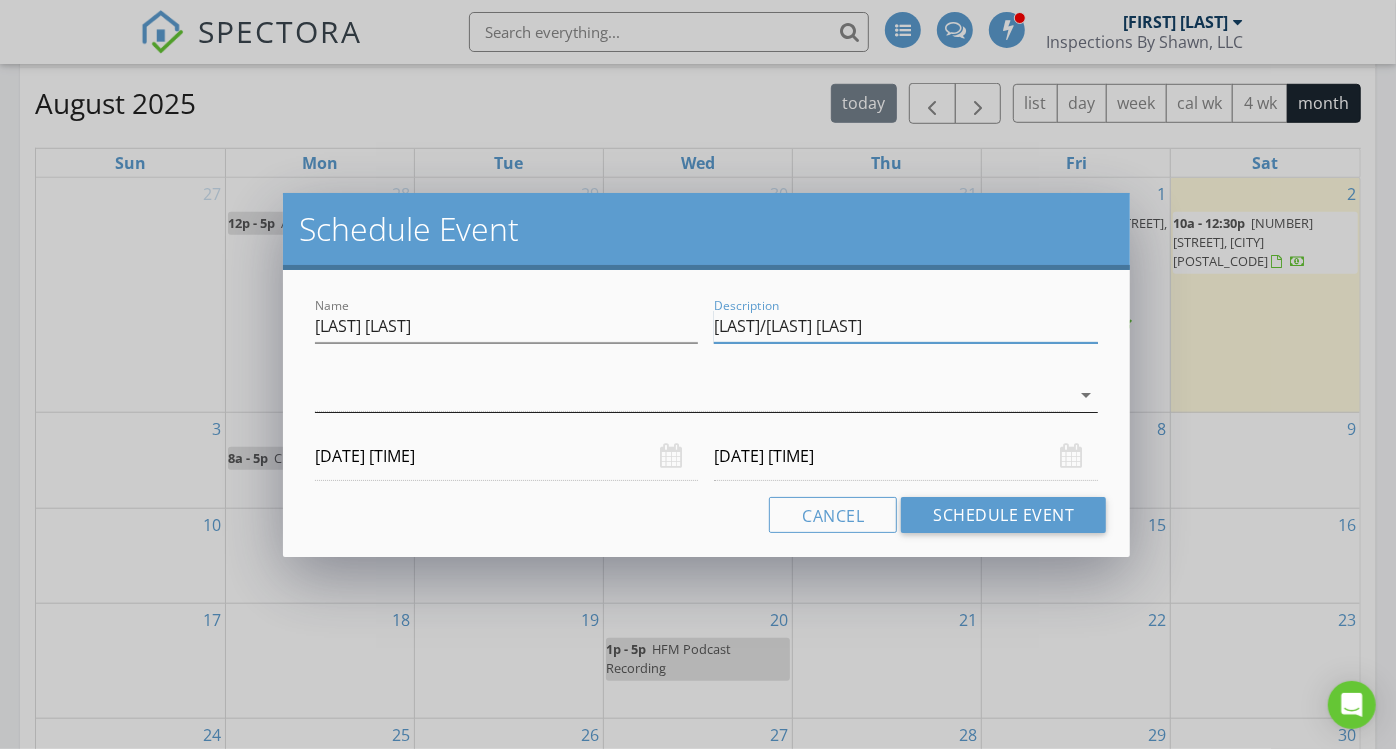 type on "[LAST]/[LAST] [LAST]" 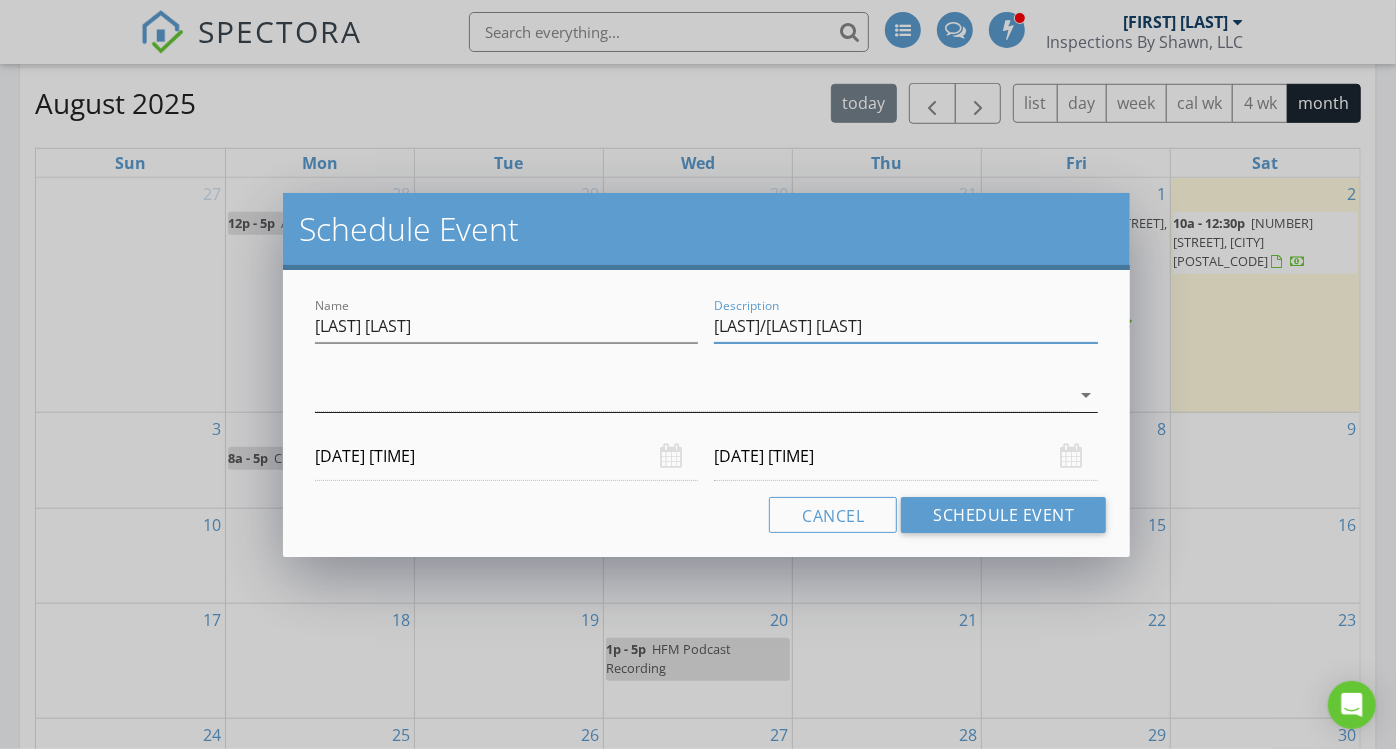 click at bounding box center [693, 395] 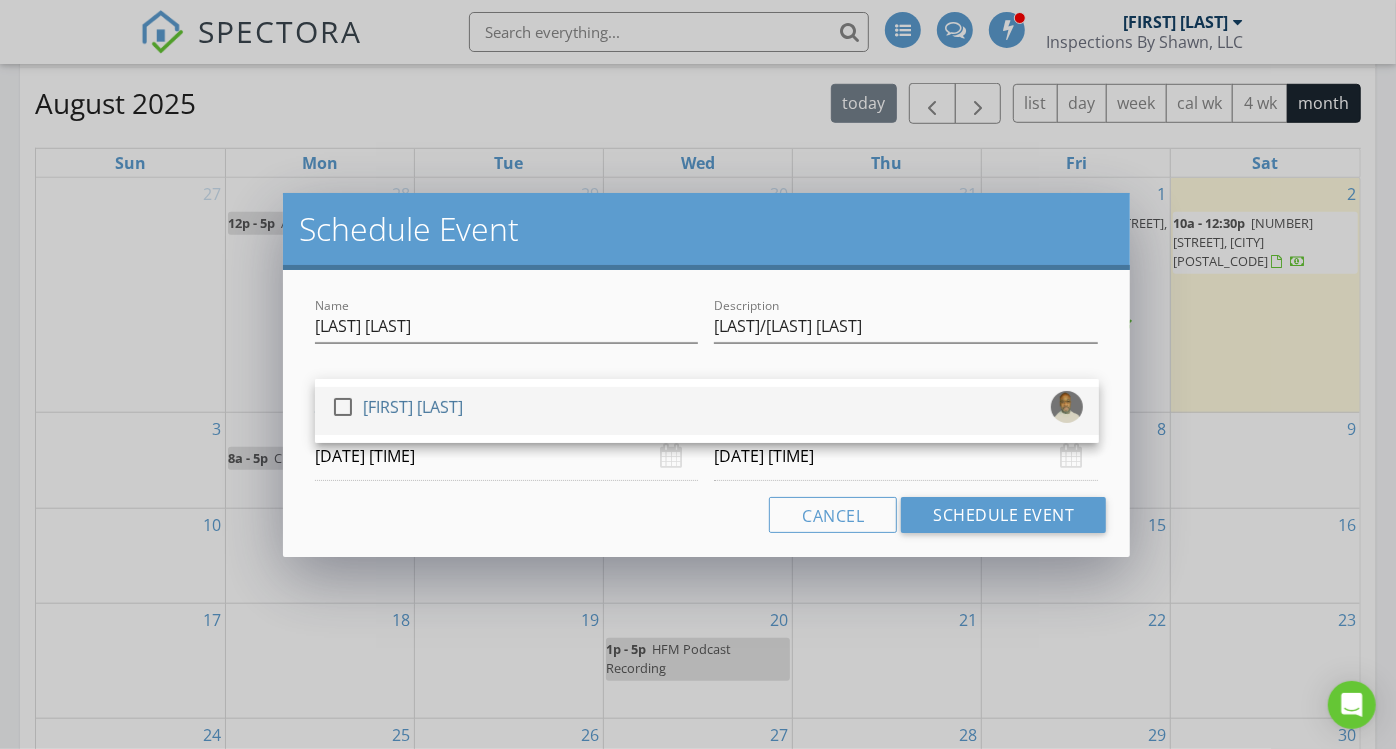 click at bounding box center (343, 407) 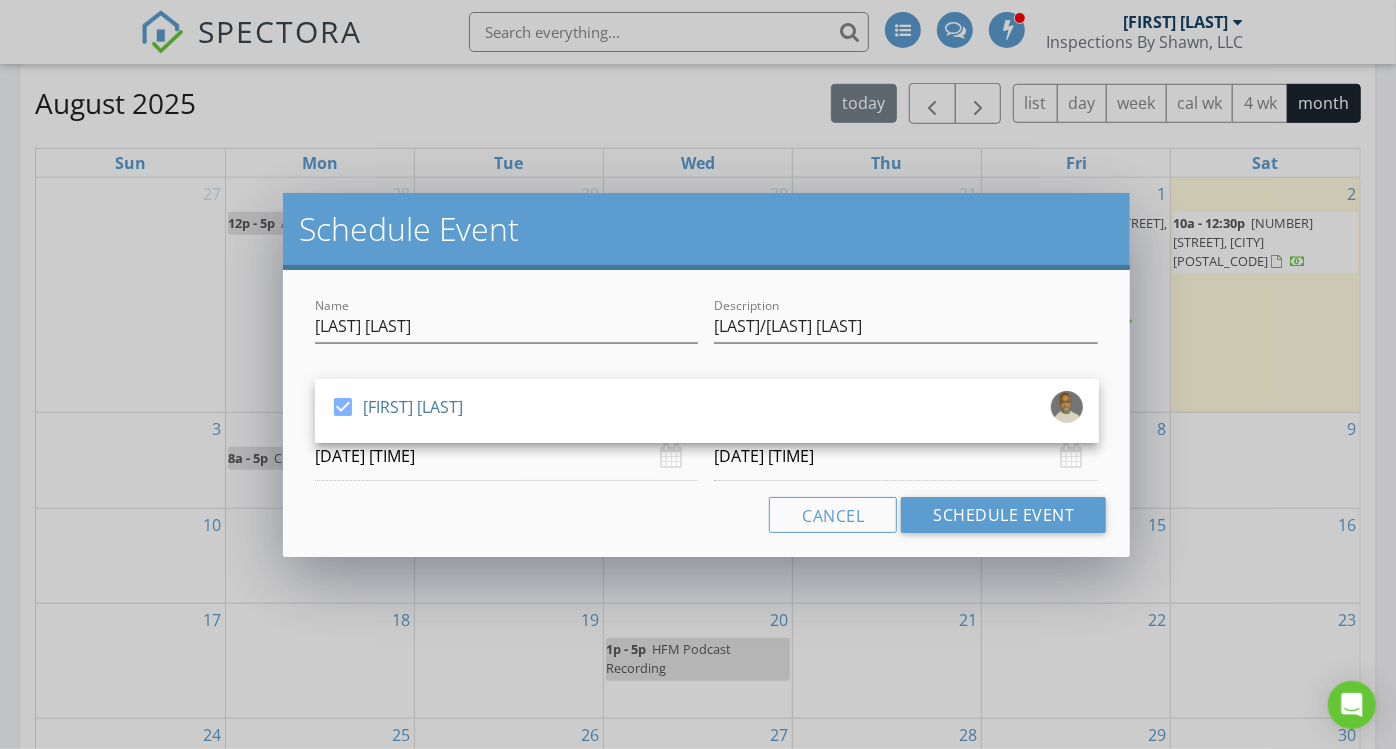 click on "[DATE] [TIME]" at bounding box center [507, 456] 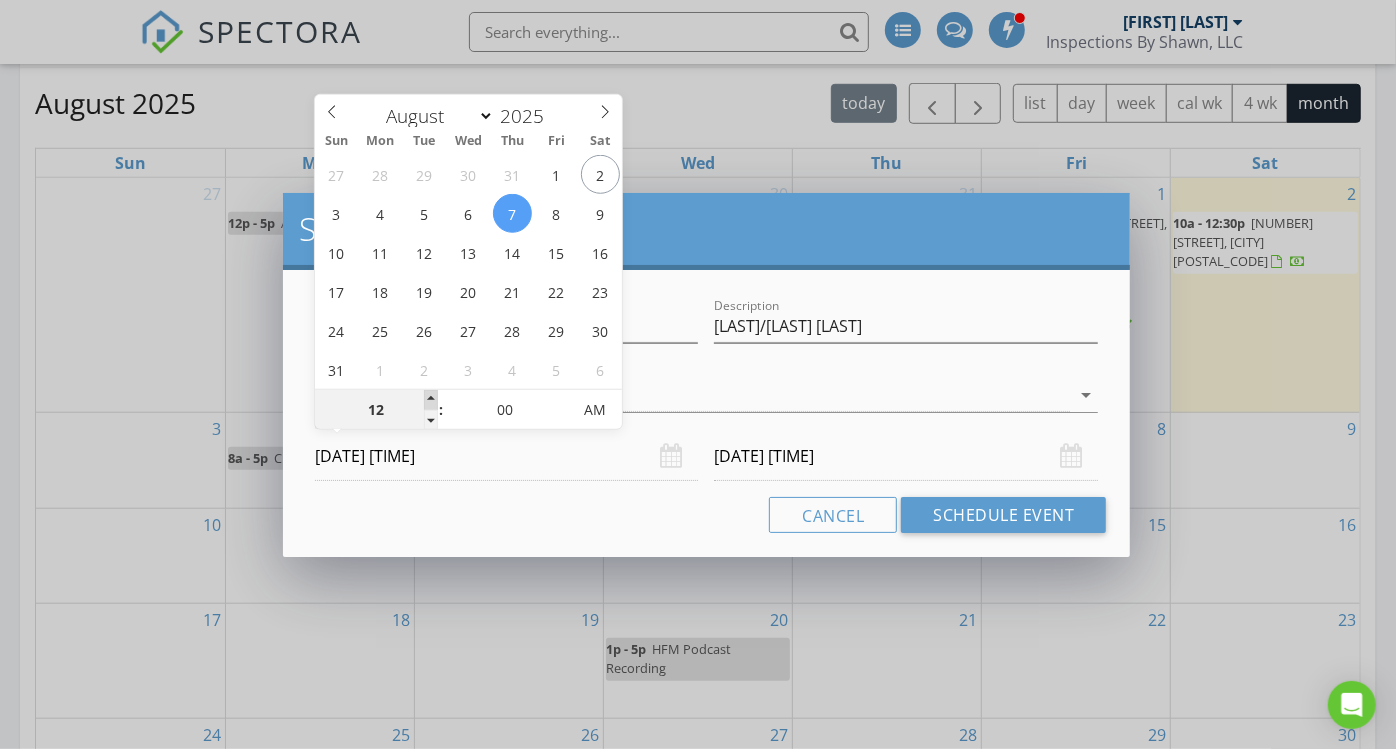 type on "01" 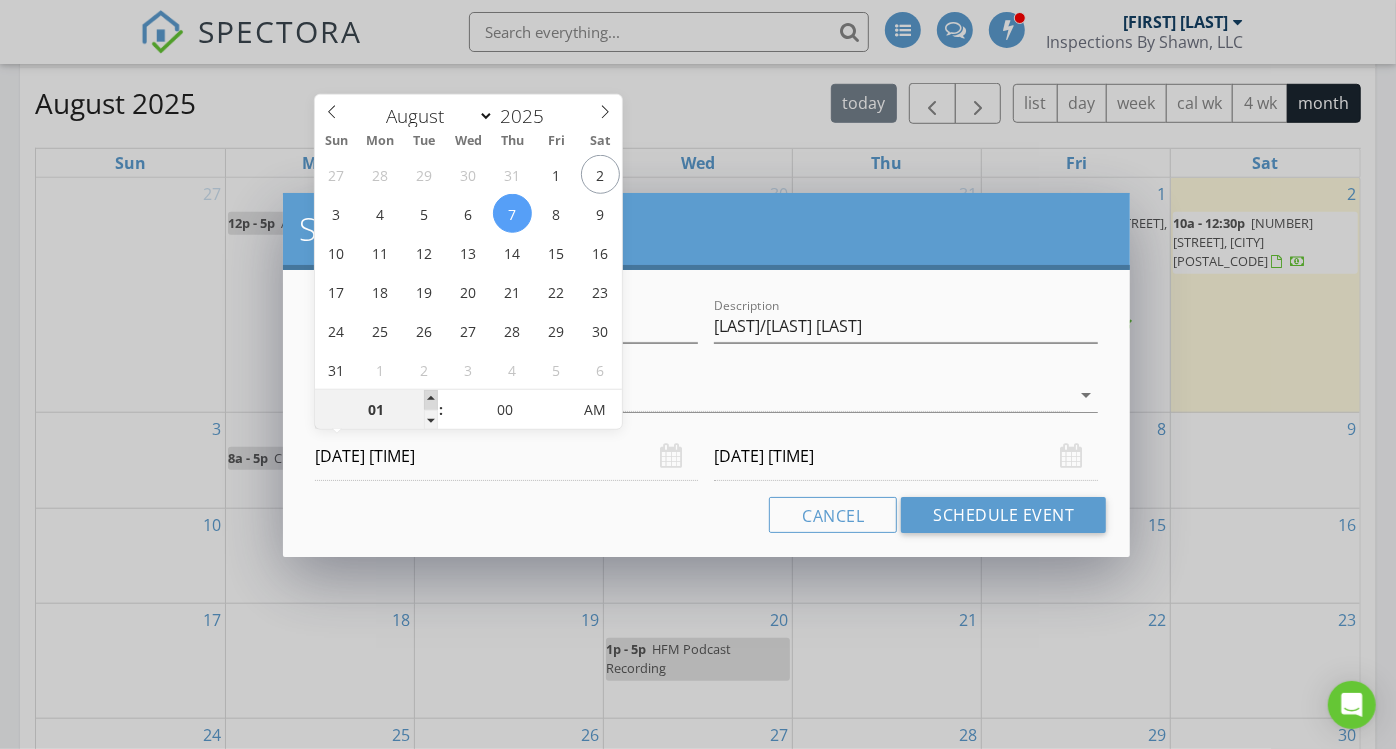 click at bounding box center [431, 400] 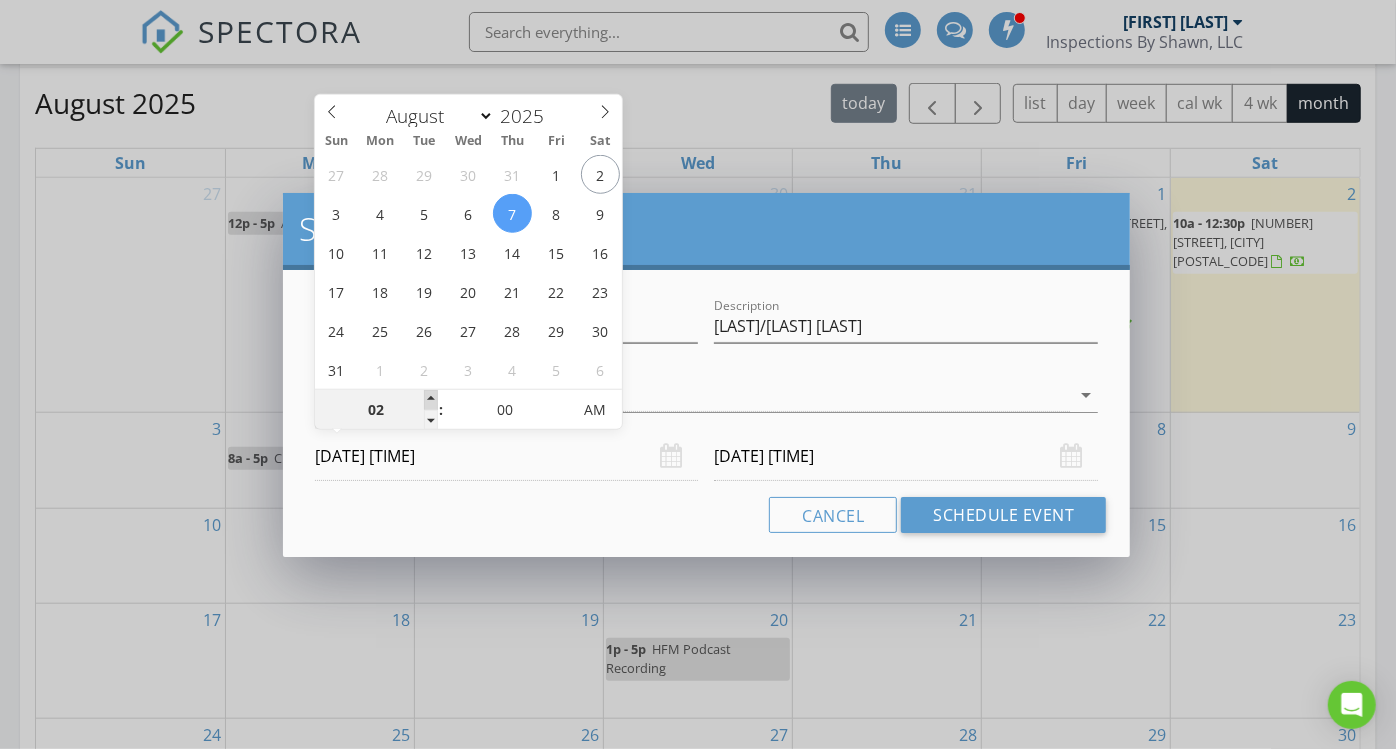 click at bounding box center [431, 400] 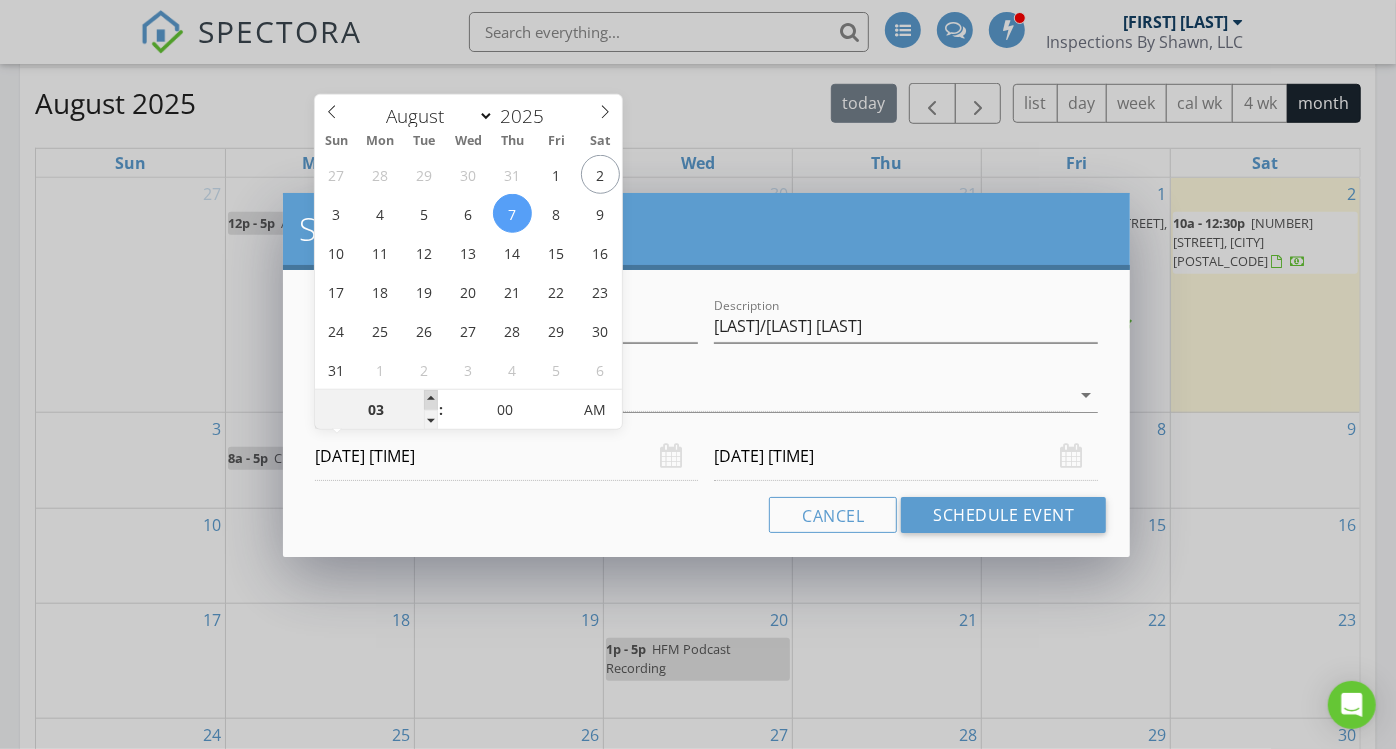 click at bounding box center [431, 400] 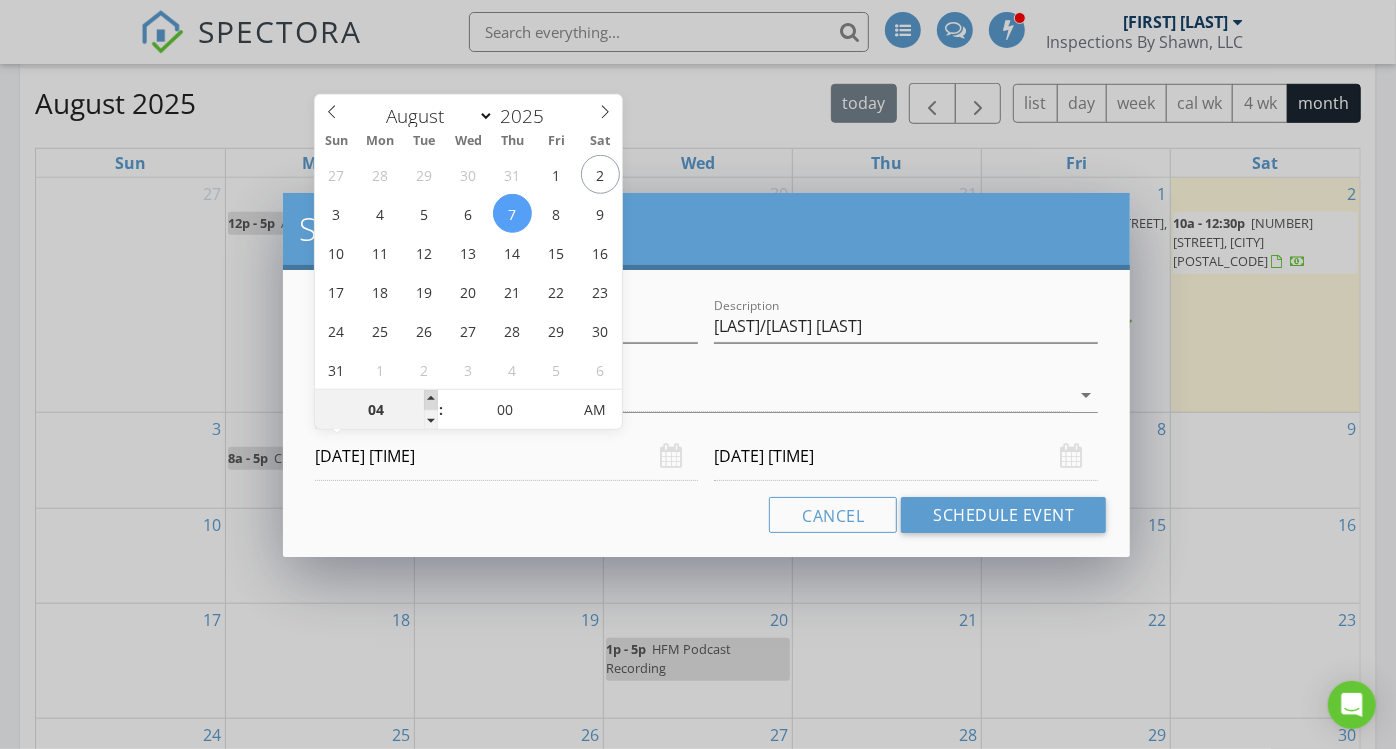 click at bounding box center [431, 400] 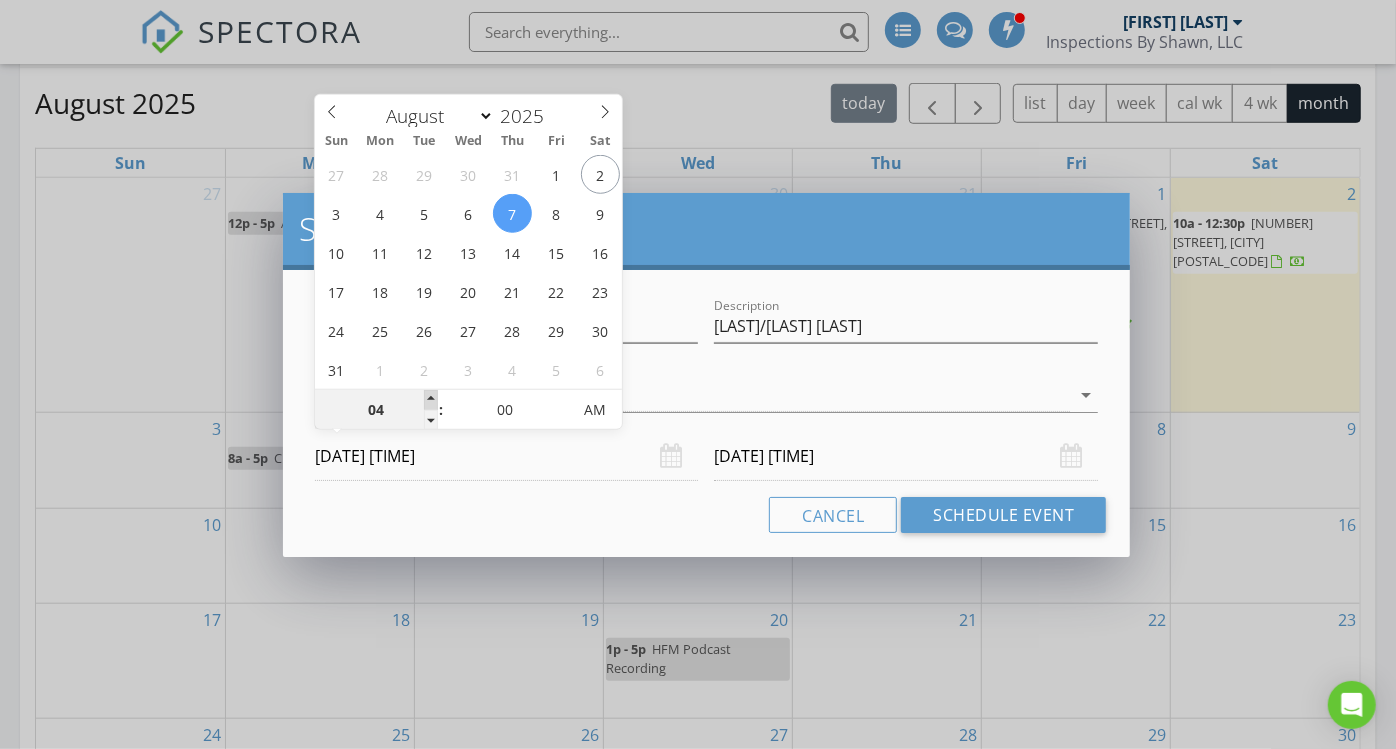type on "[DATE] [TIME]" 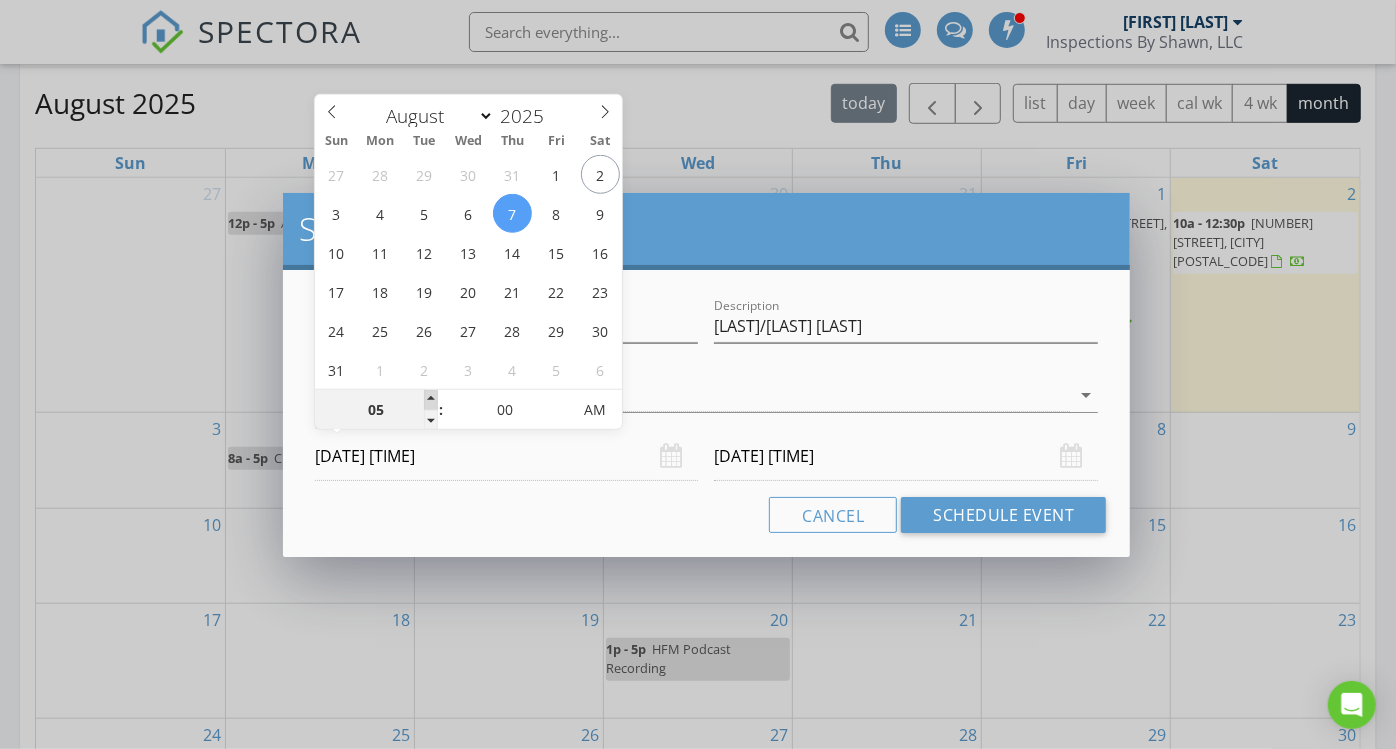 click at bounding box center [431, 400] 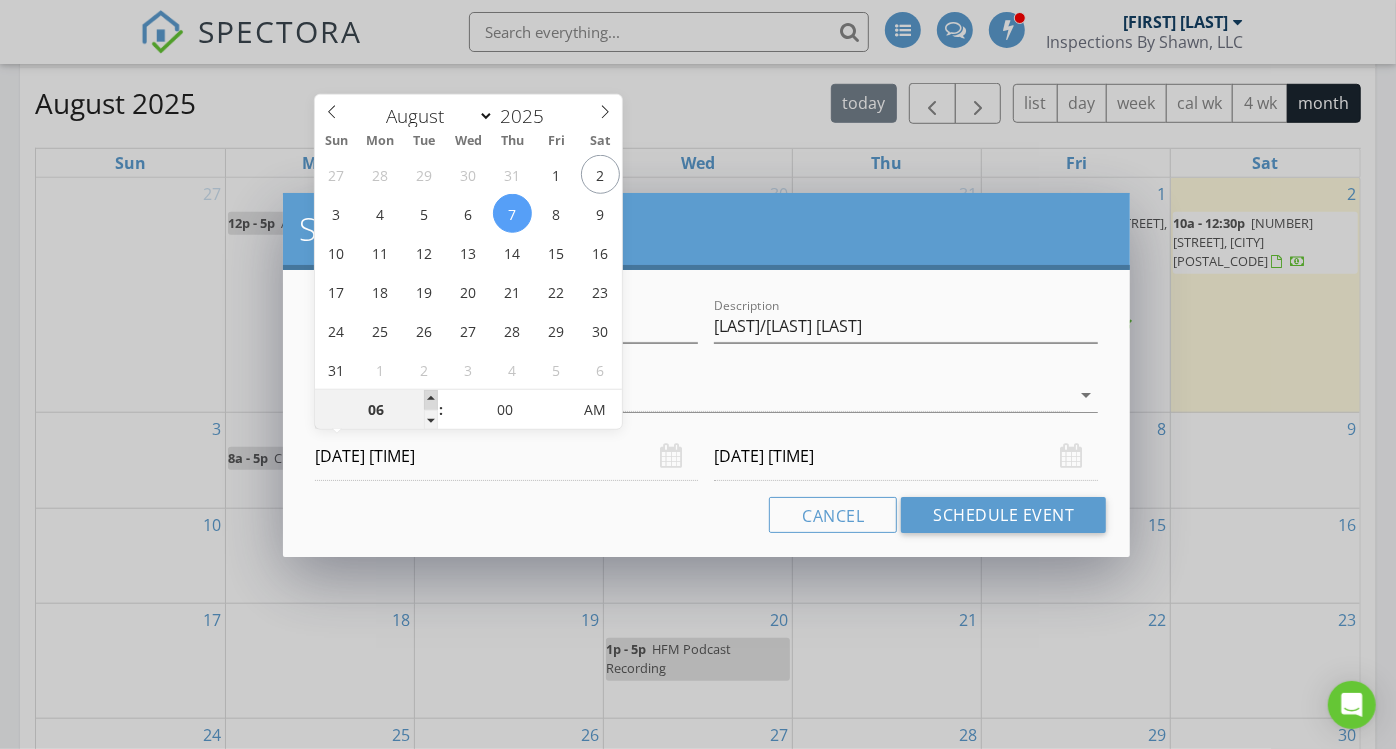 click at bounding box center [431, 400] 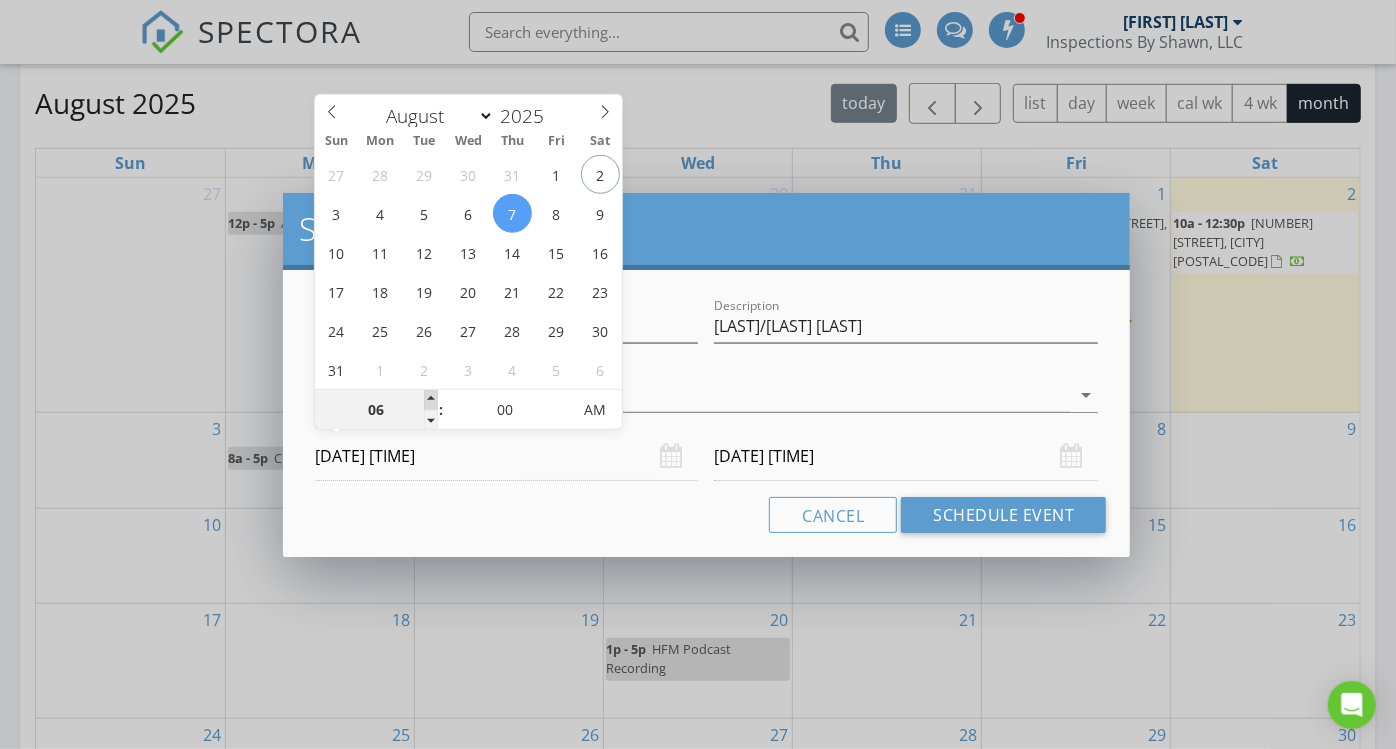 type on "[DATE] [TIME]" 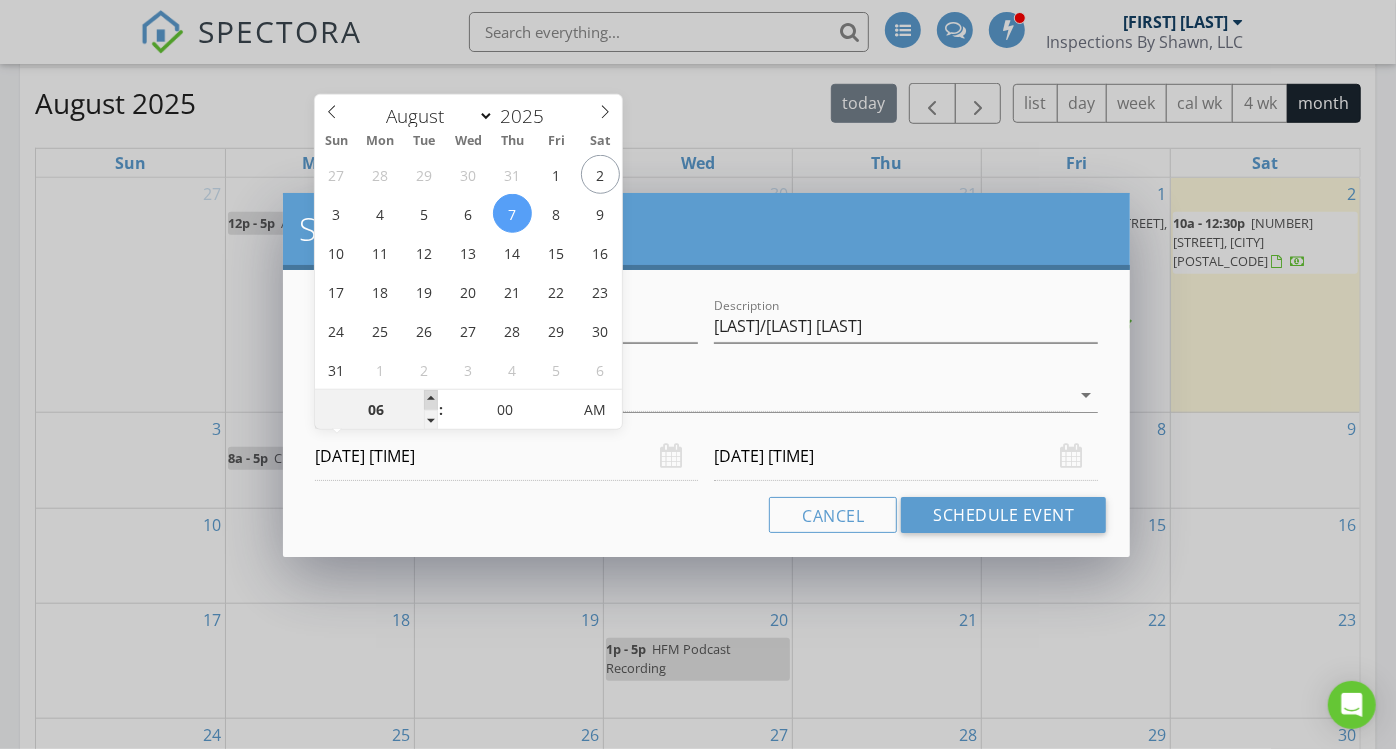 type on "07" 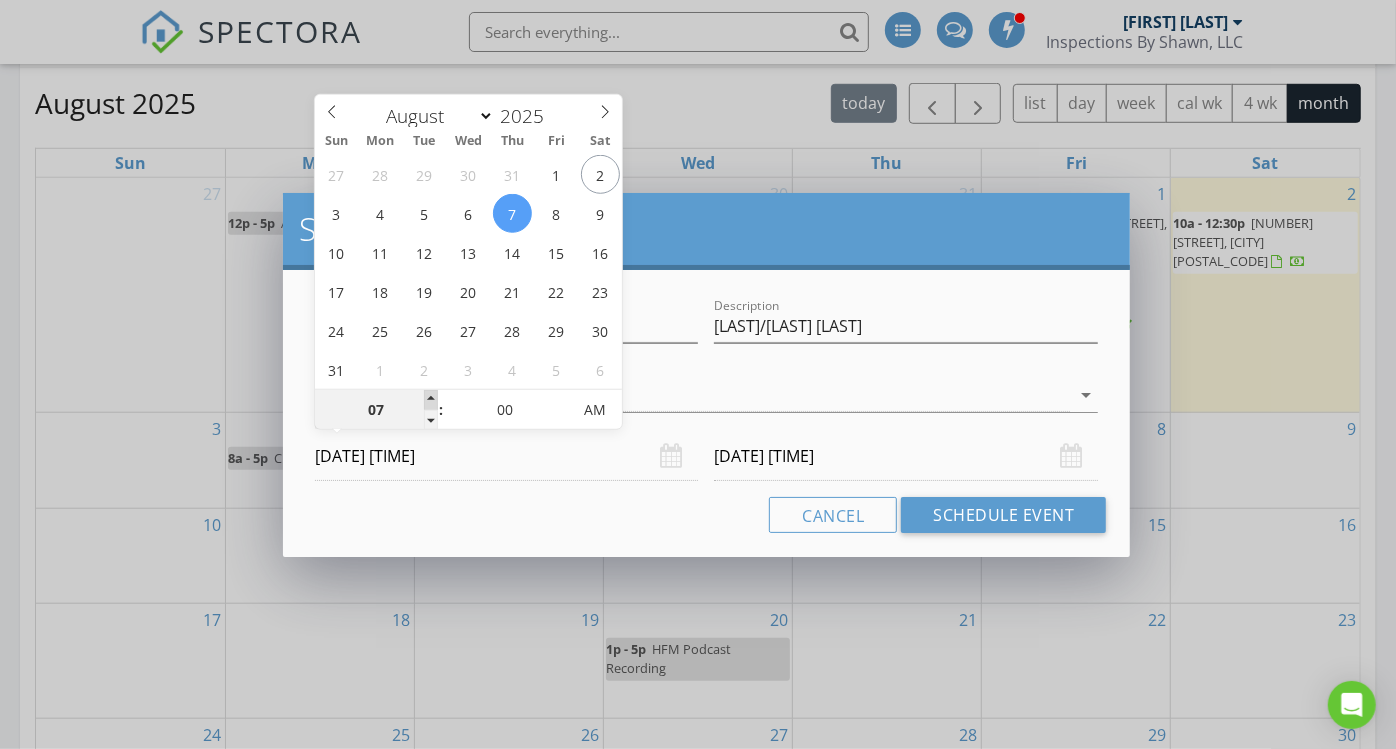 click at bounding box center [431, 400] 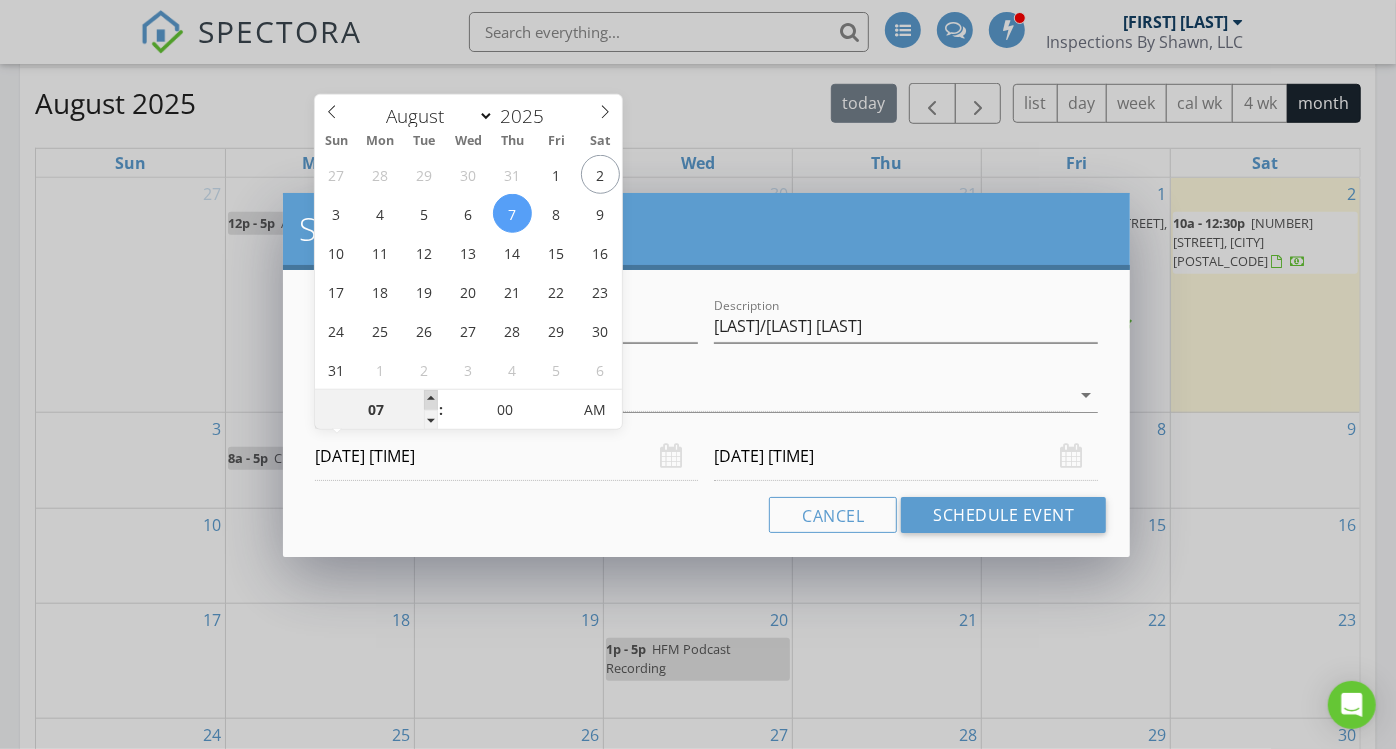 type on "08" 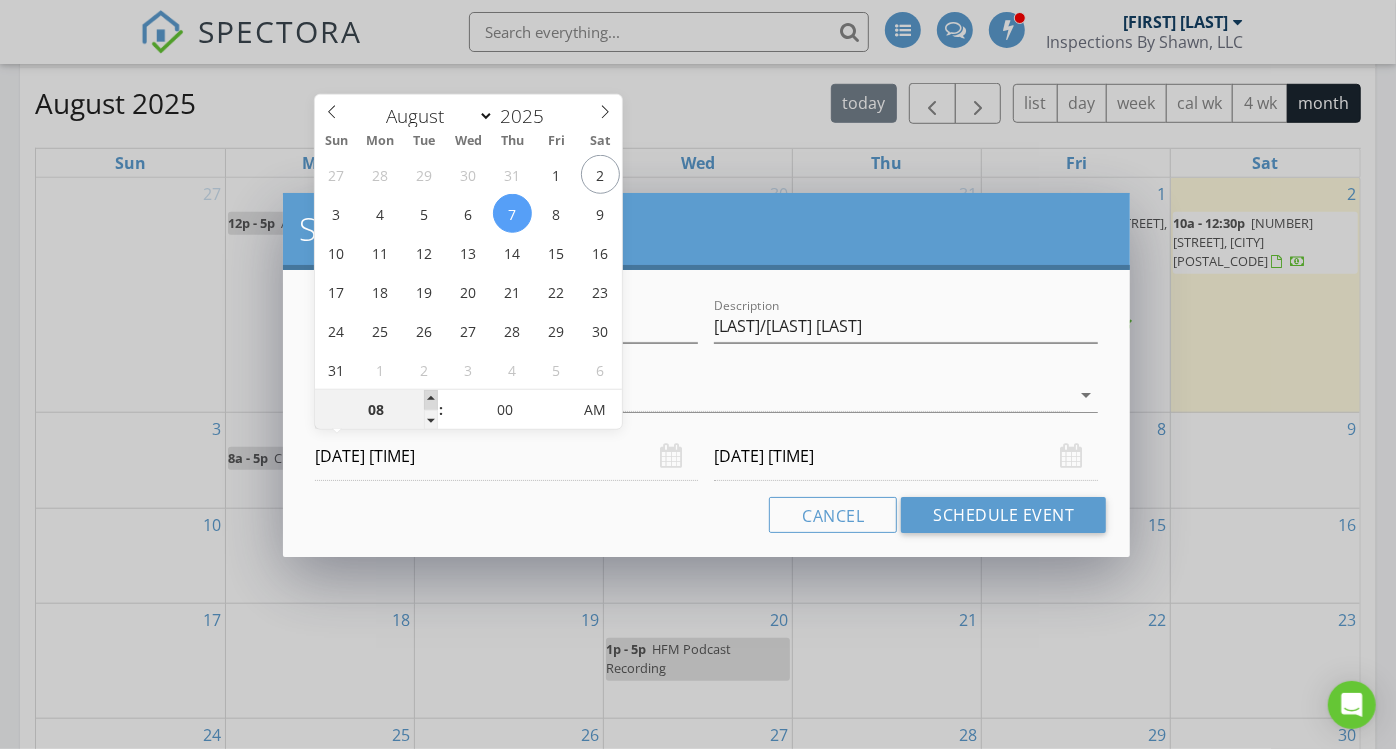 click at bounding box center [431, 400] 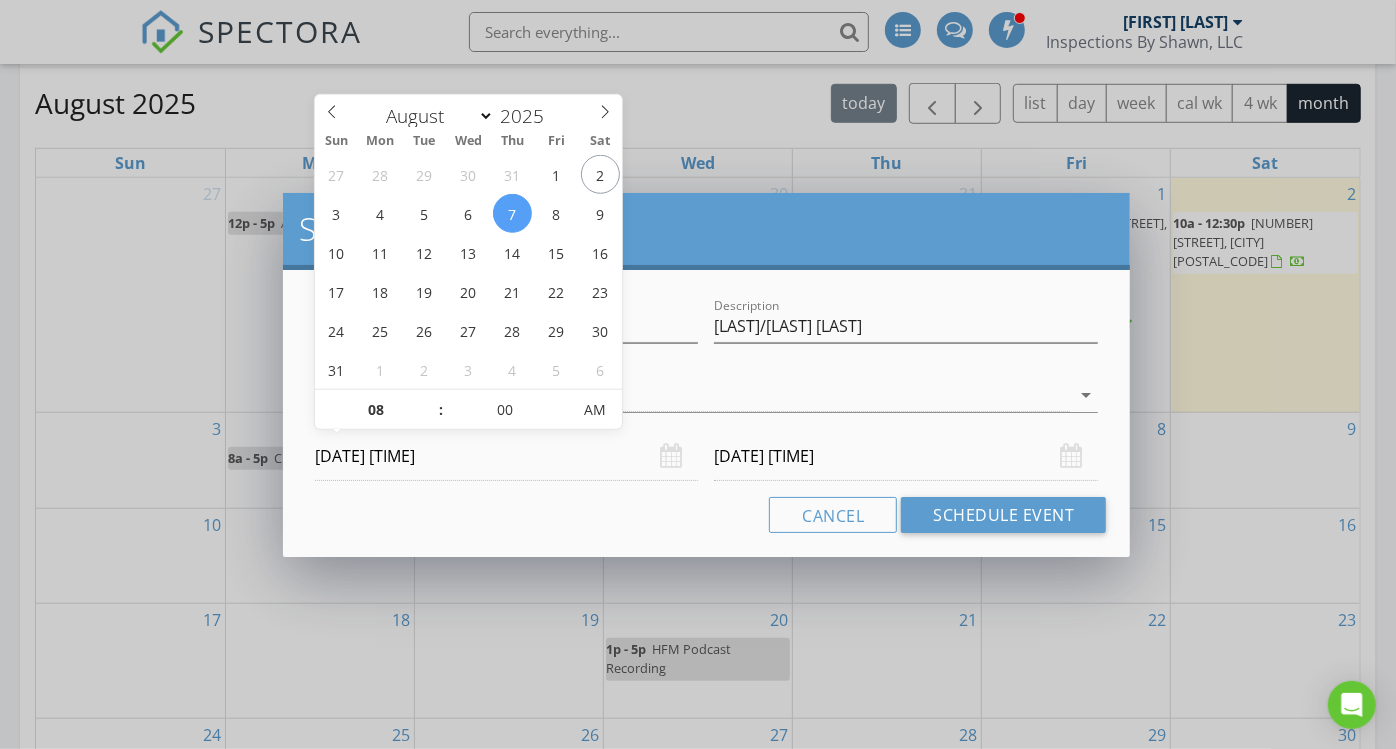 click on "[DATE] [TIME]" at bounding box center [507, 456] 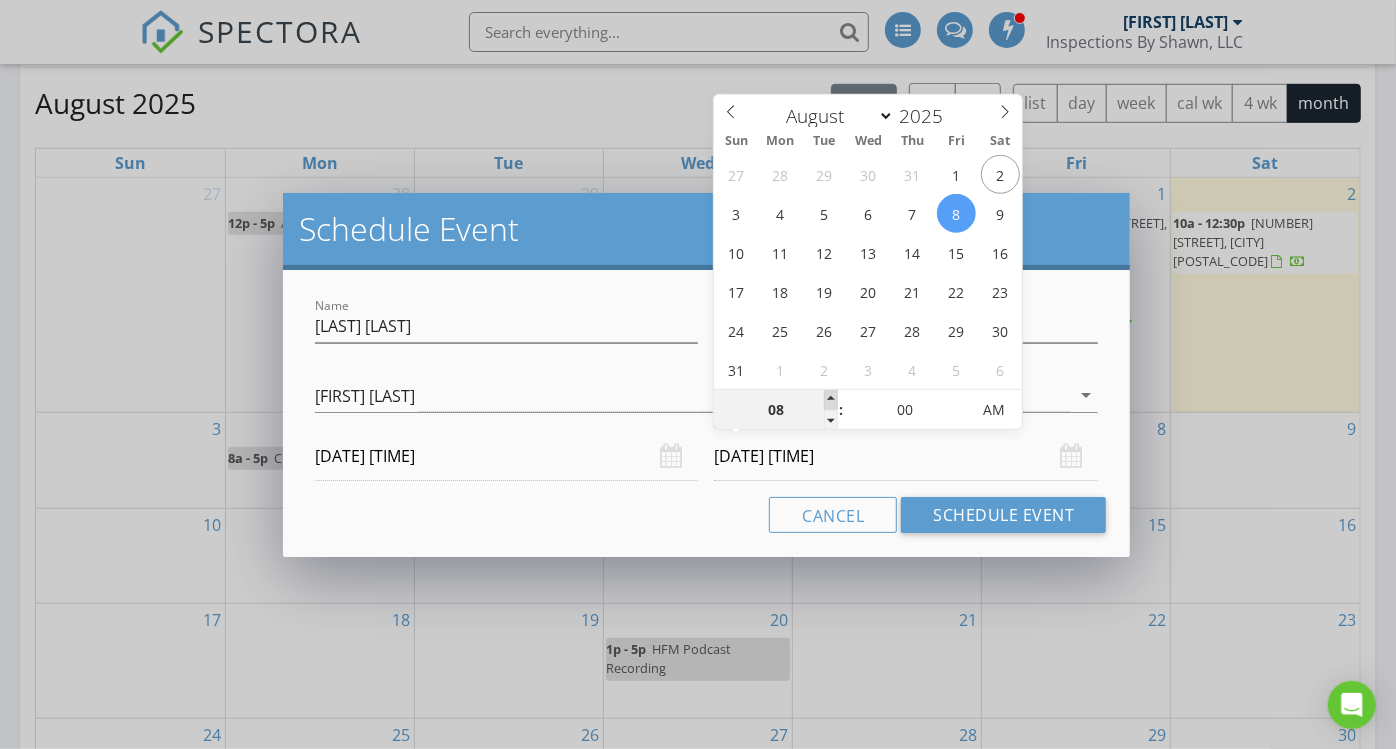 type on "09" 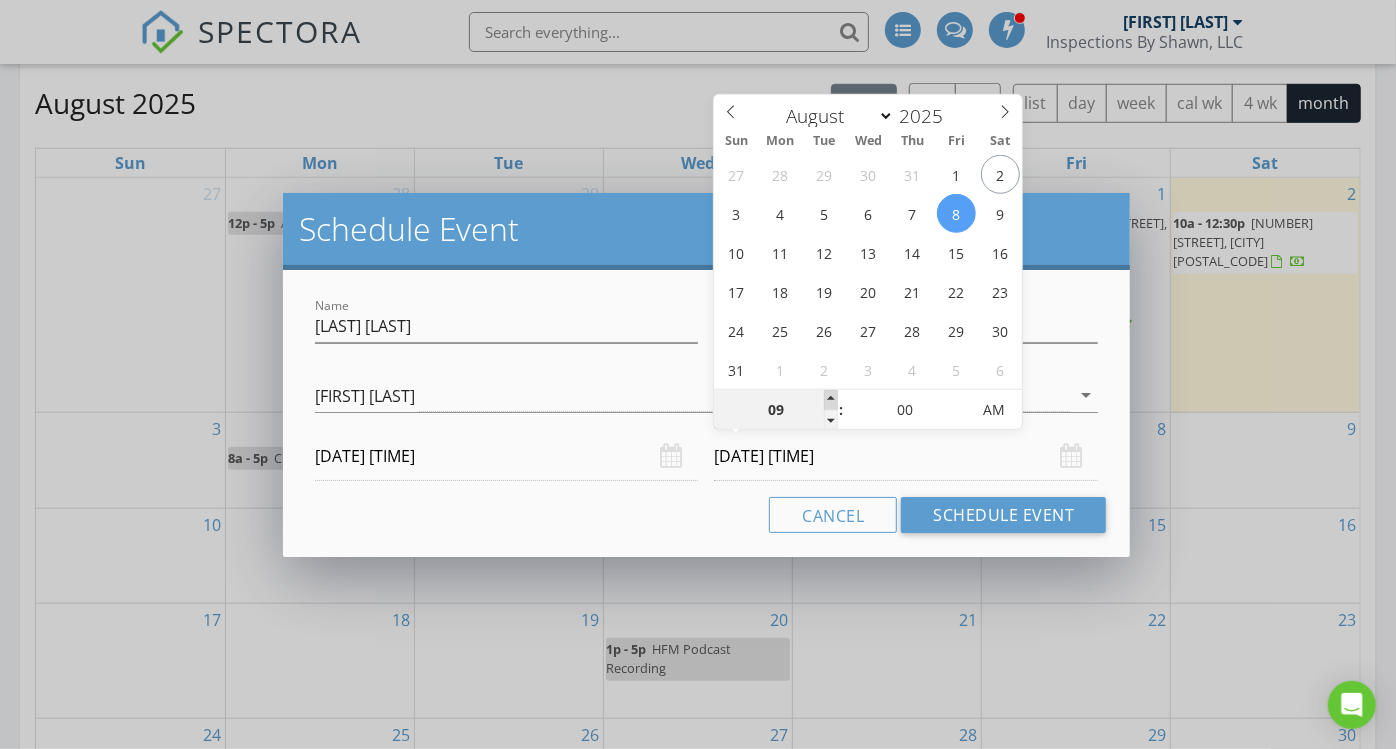 click at bounding box center [831, 400] 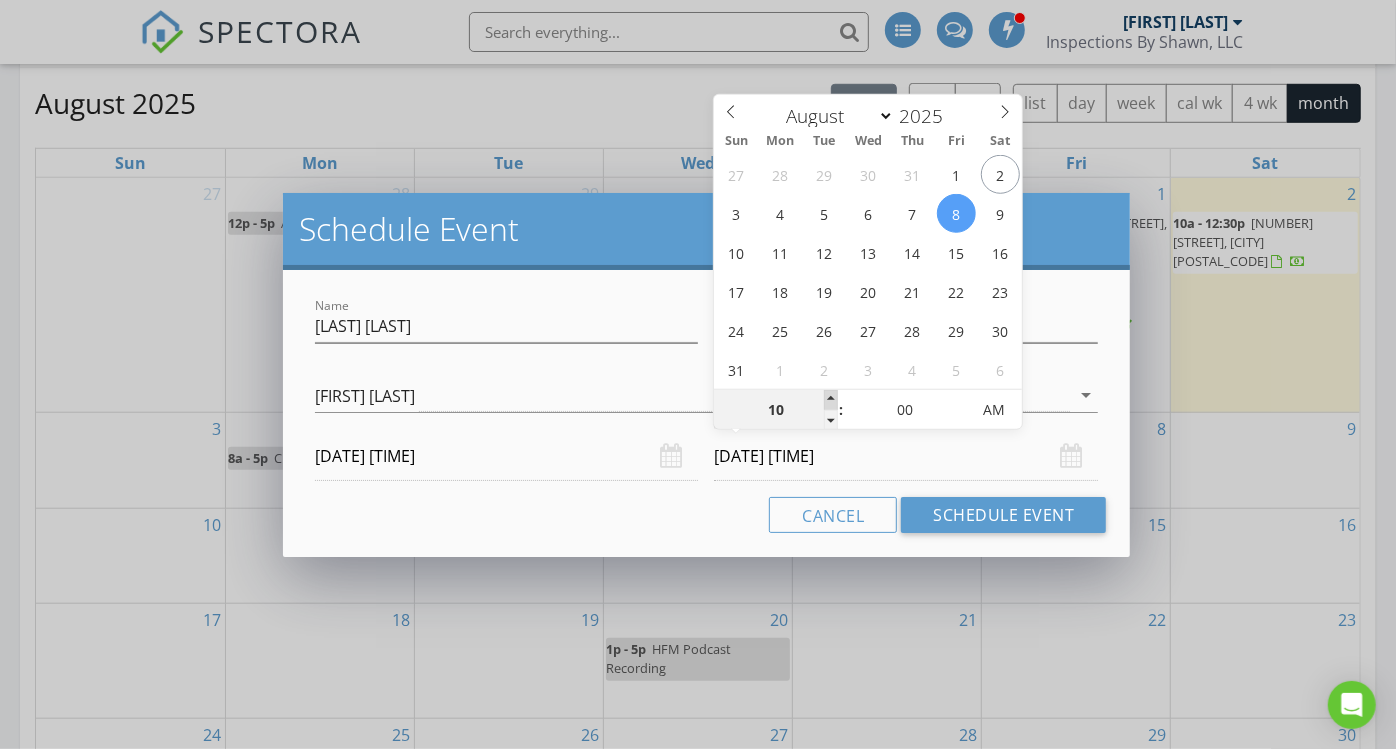 click at bounding box center [831, 400] 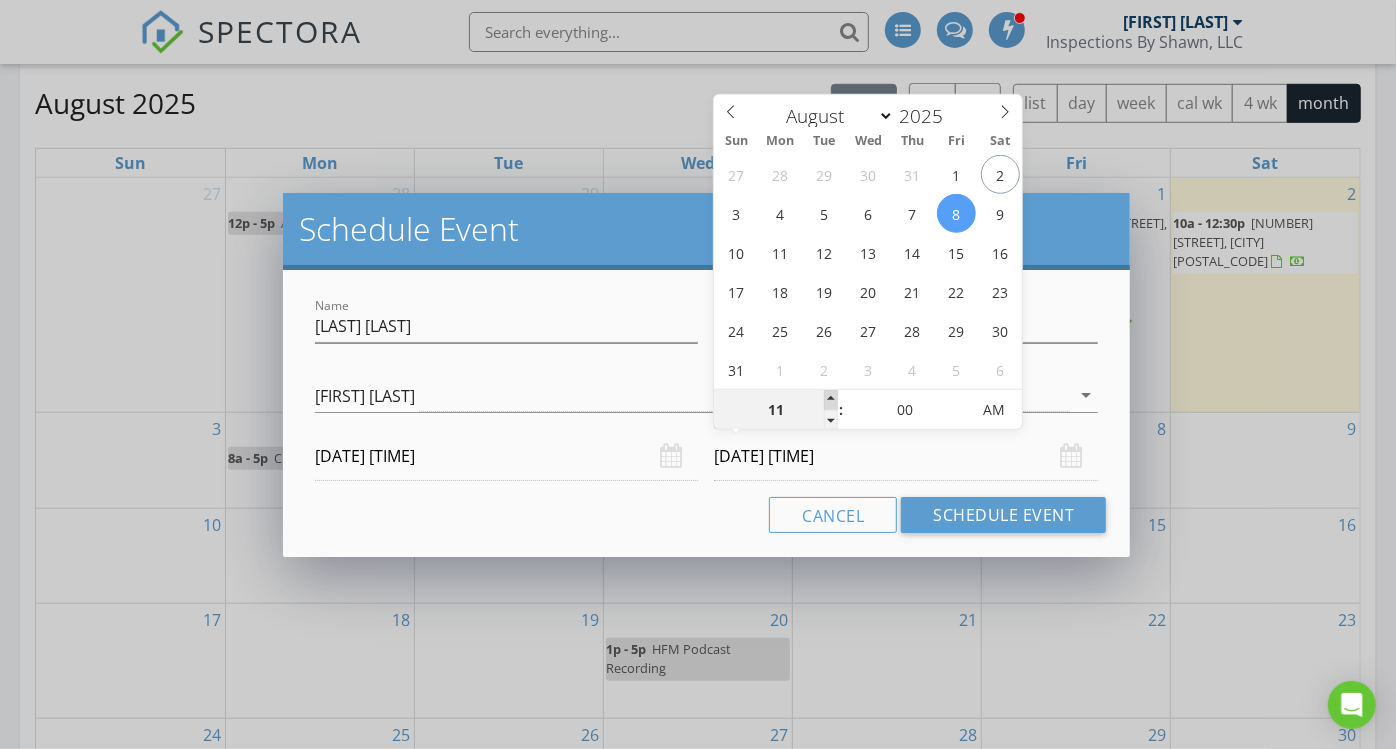 click at bounding box center [831, 400] 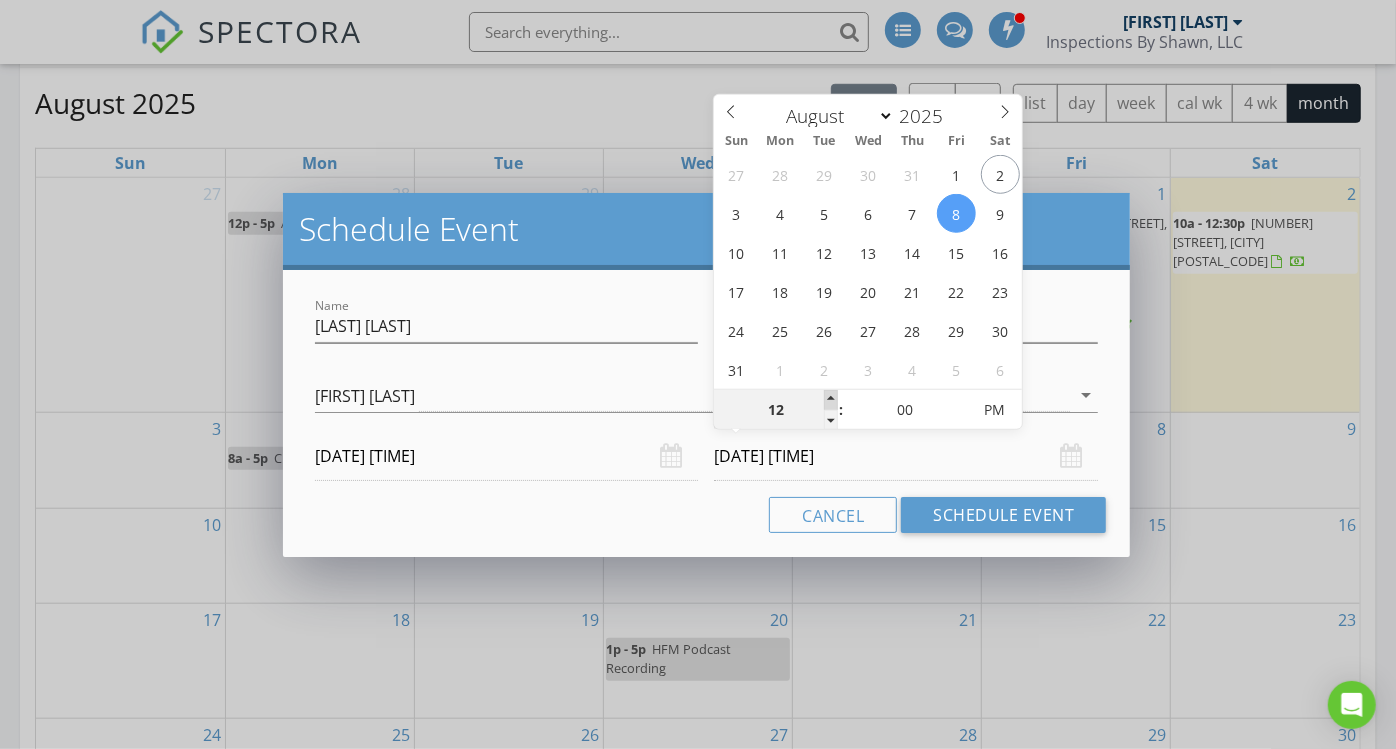 click at bounding box center [831, 400] 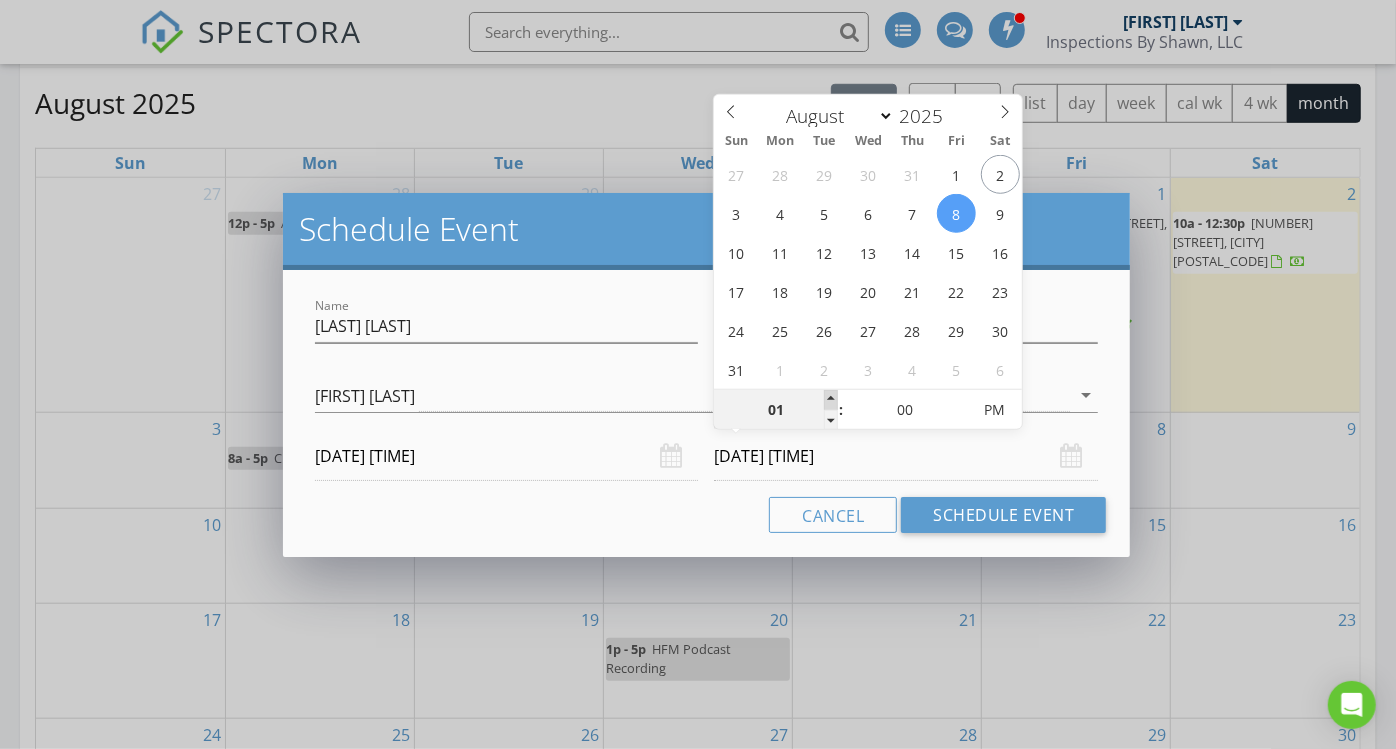 type on "[DATE] [TIME]" 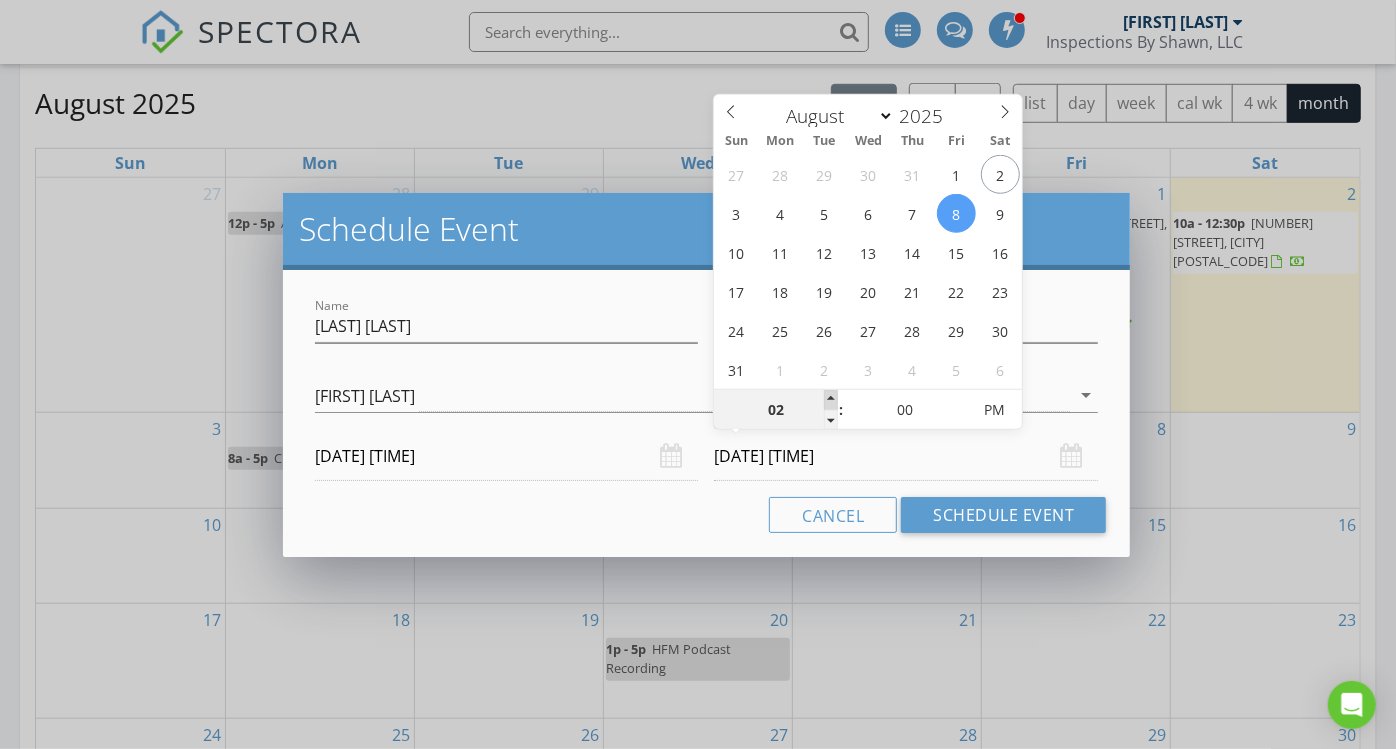 click at bounding box center (831, 400) 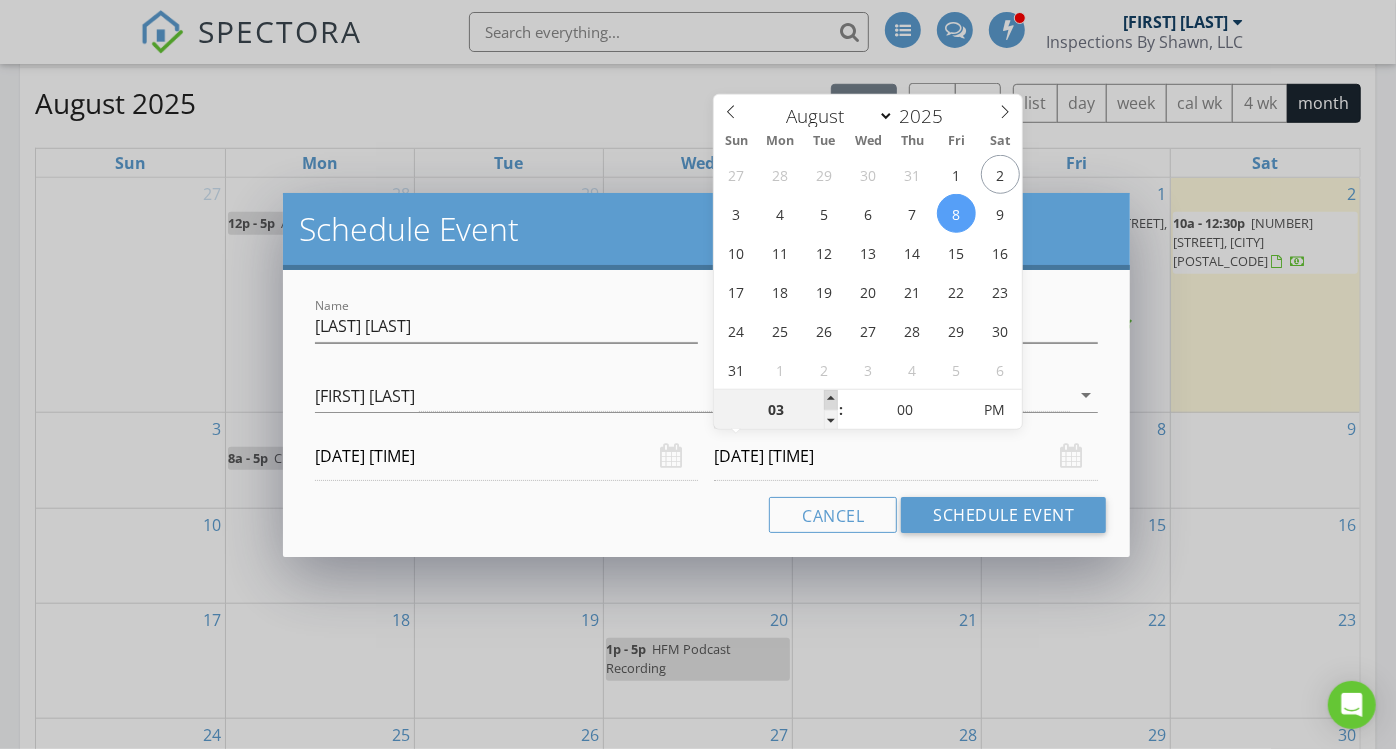 click at bounding box center [831, 400] 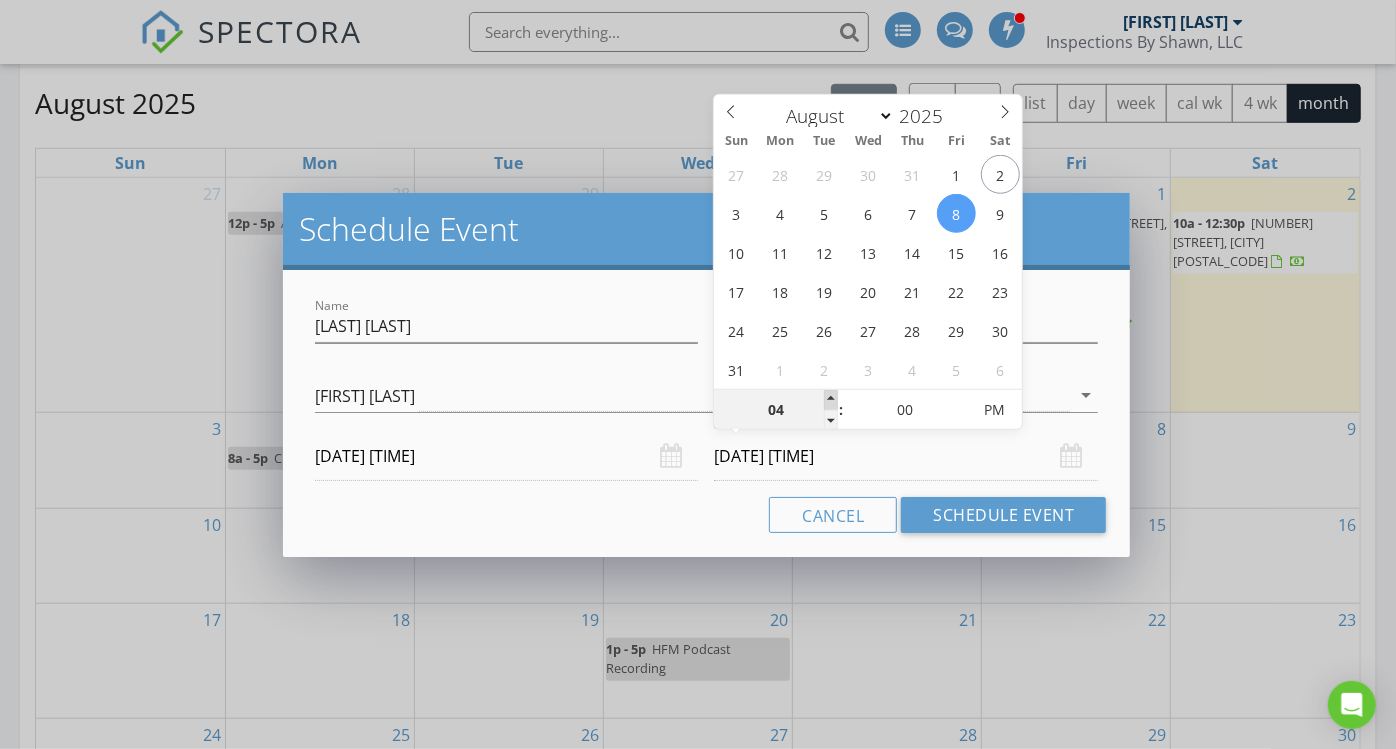click at bounding box center (831, 400) 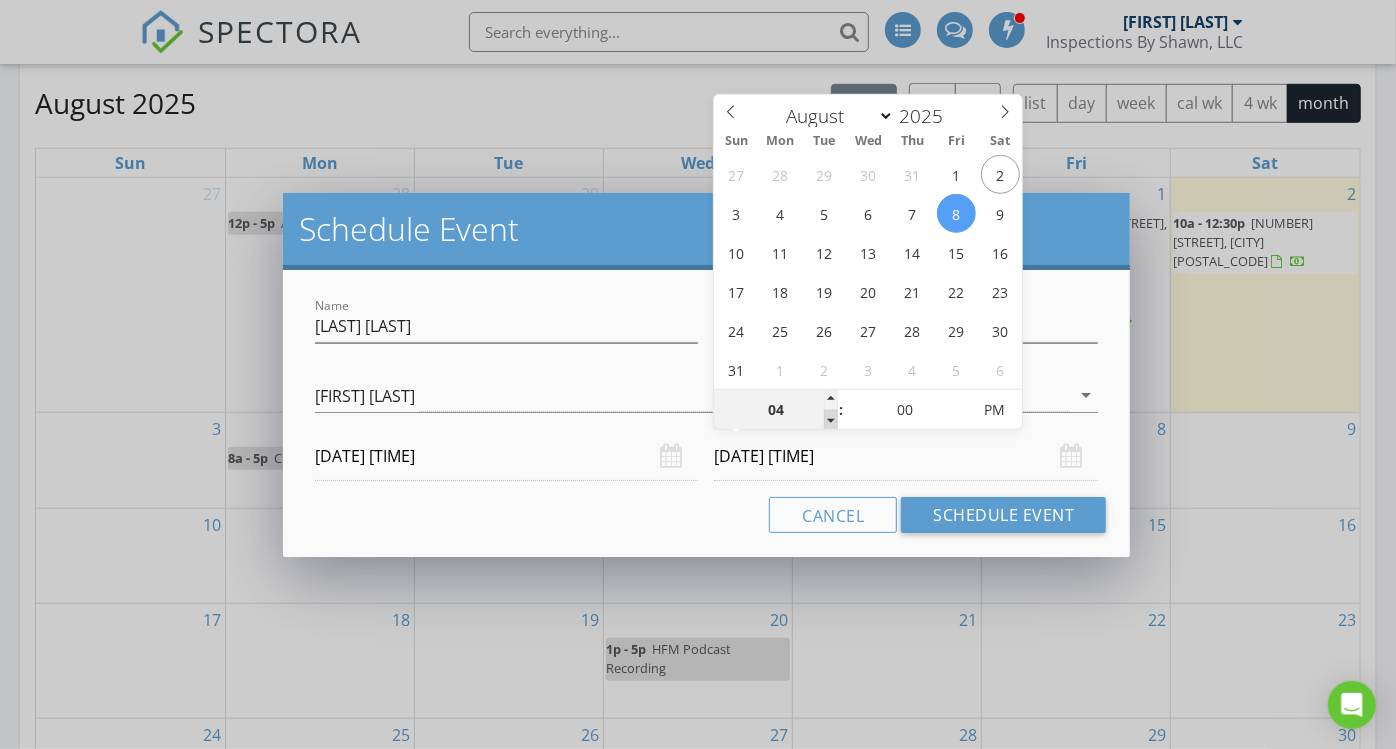 type on "03" 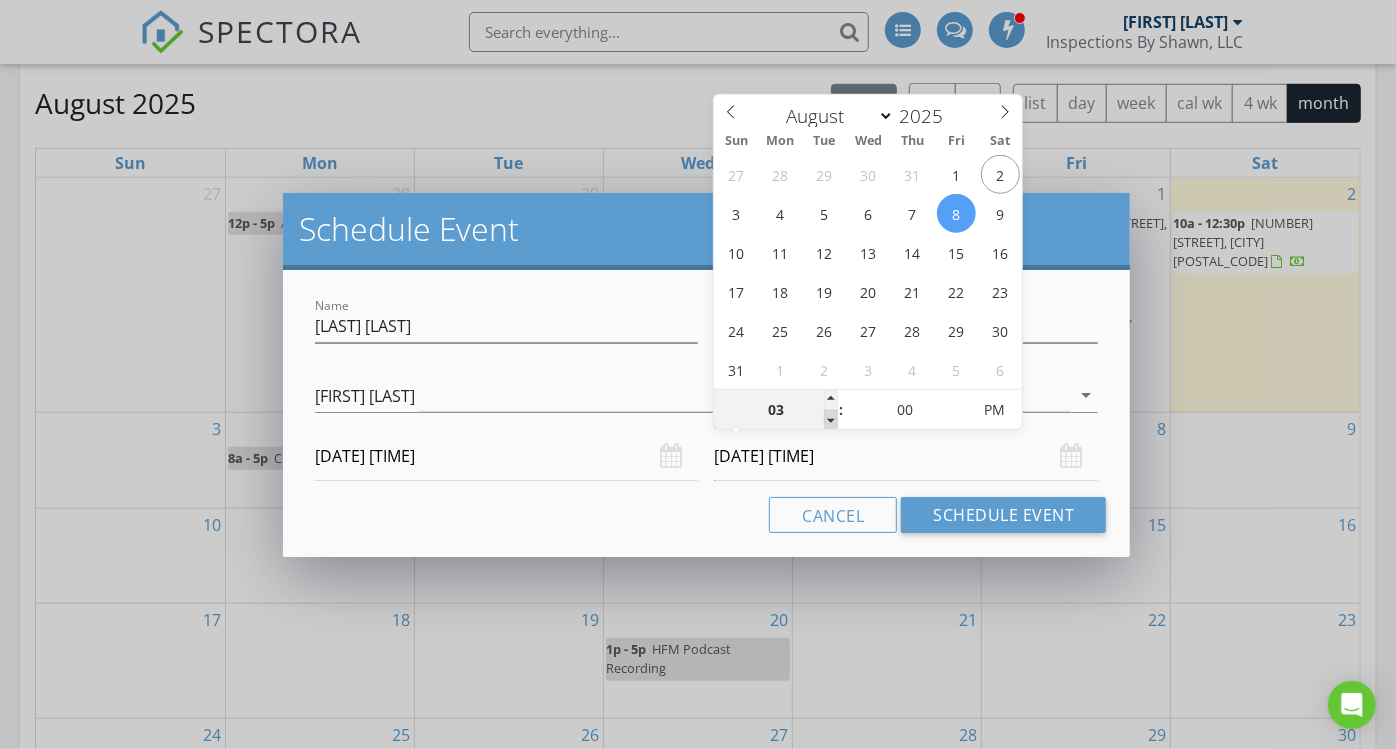 click at bounding box center (831, 420) 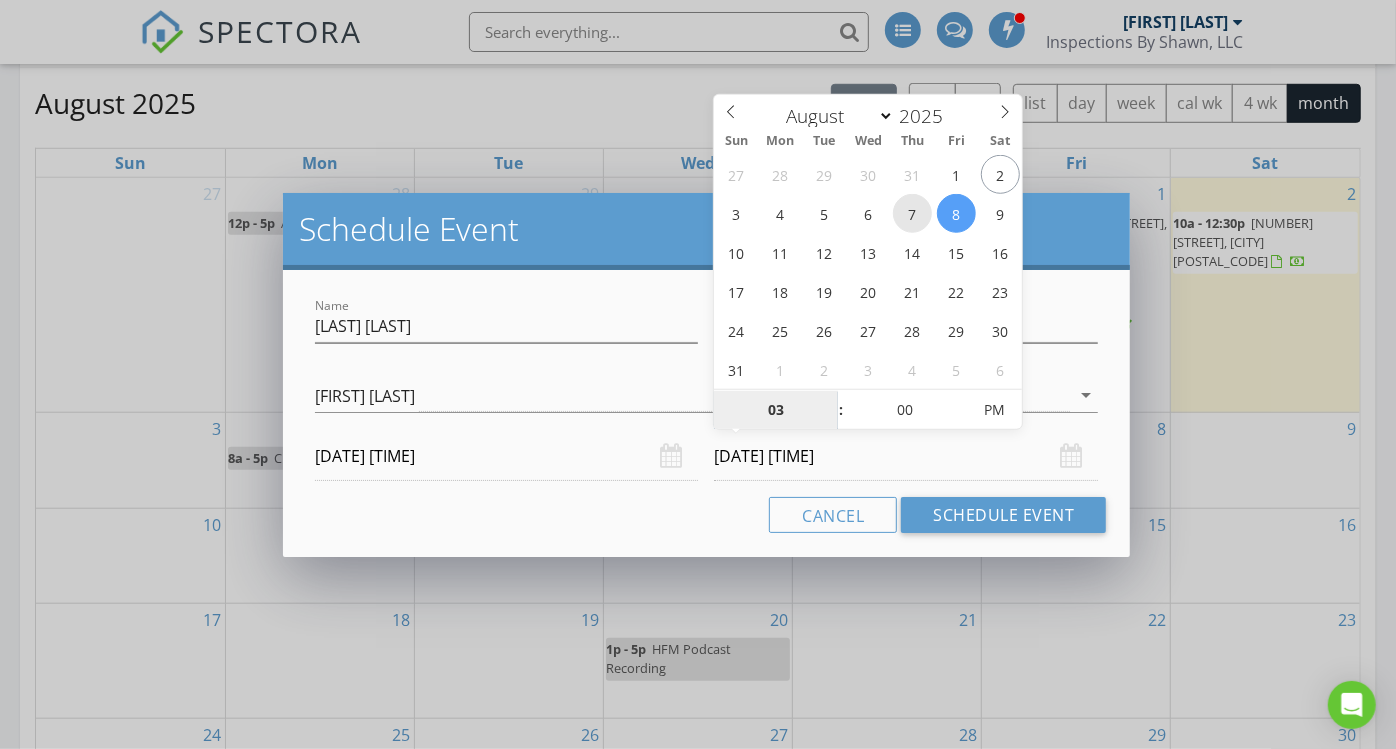 type on "[DATE] [TIME]" 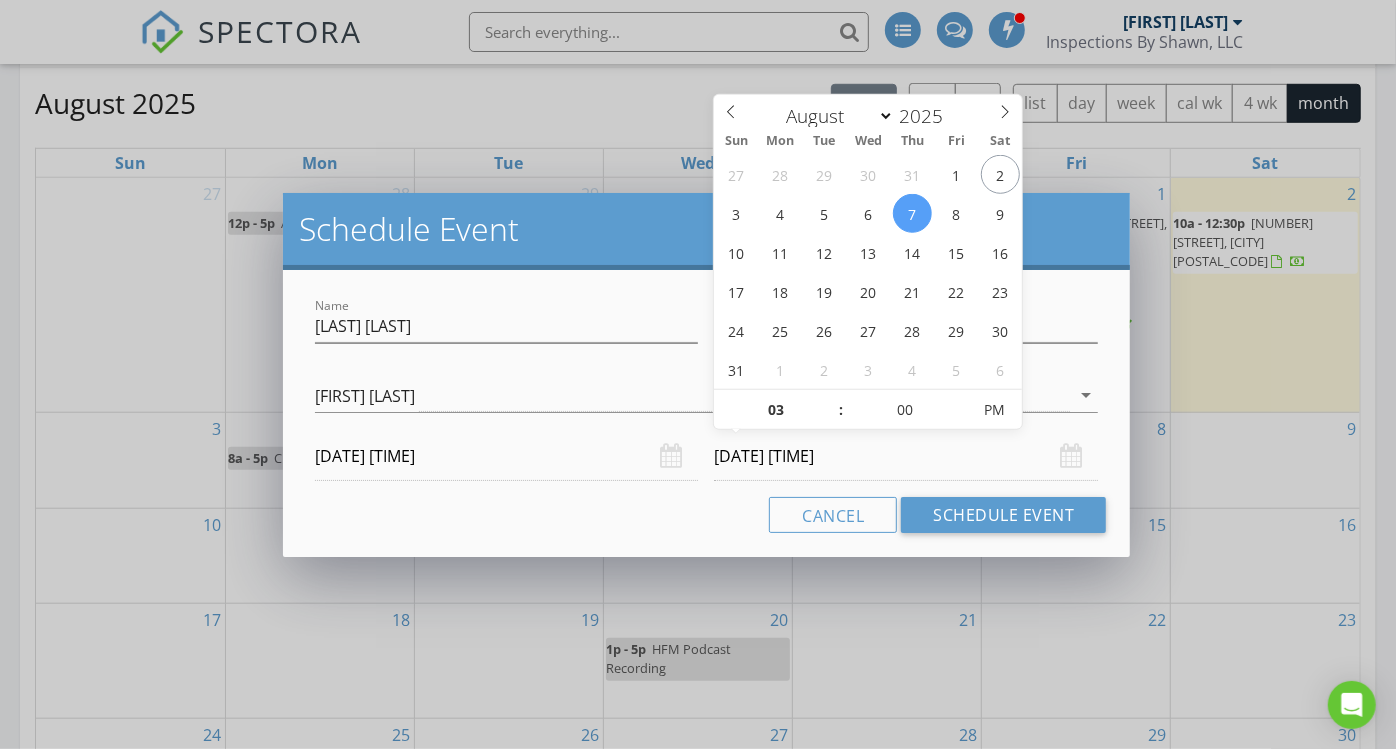 click on "Cancel   Schedule Event" at bounding box center [707, 515] 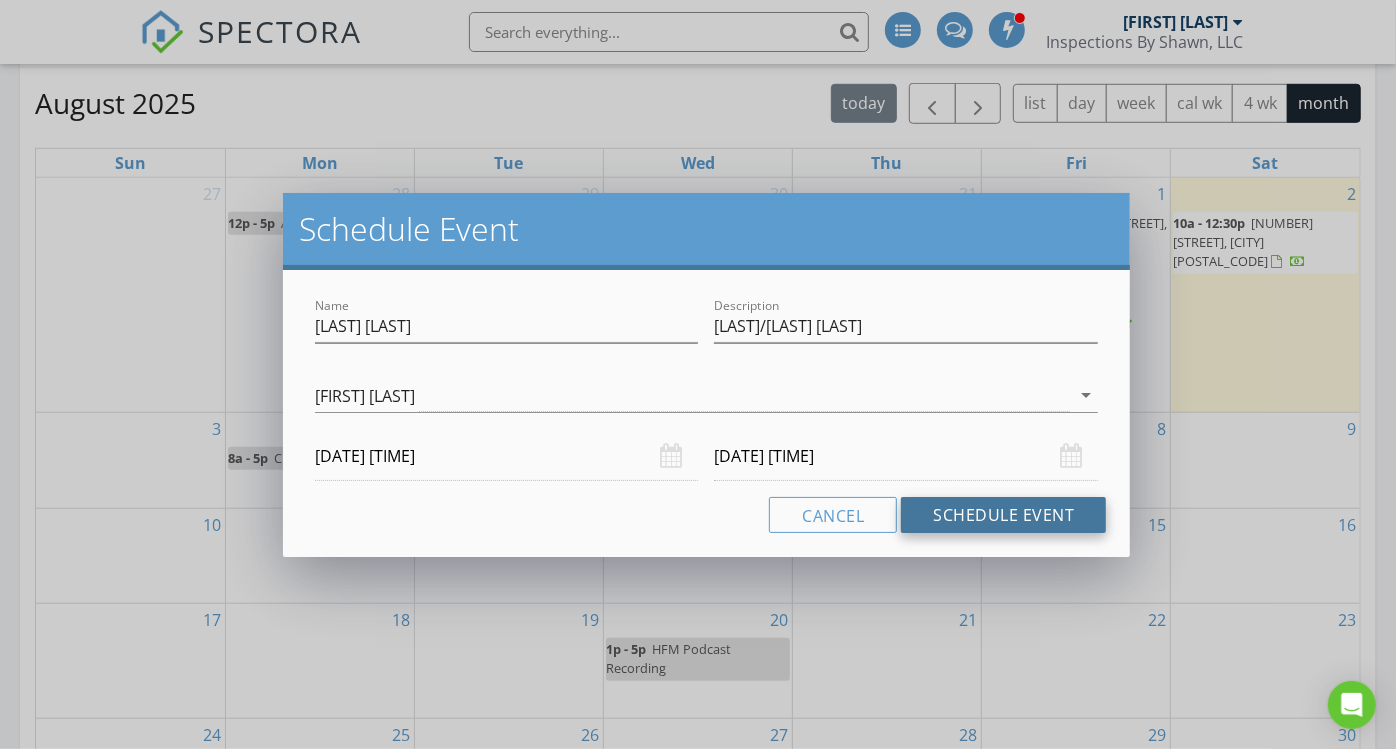 click on "Schedule Event" at bounding box center [1003, 515] 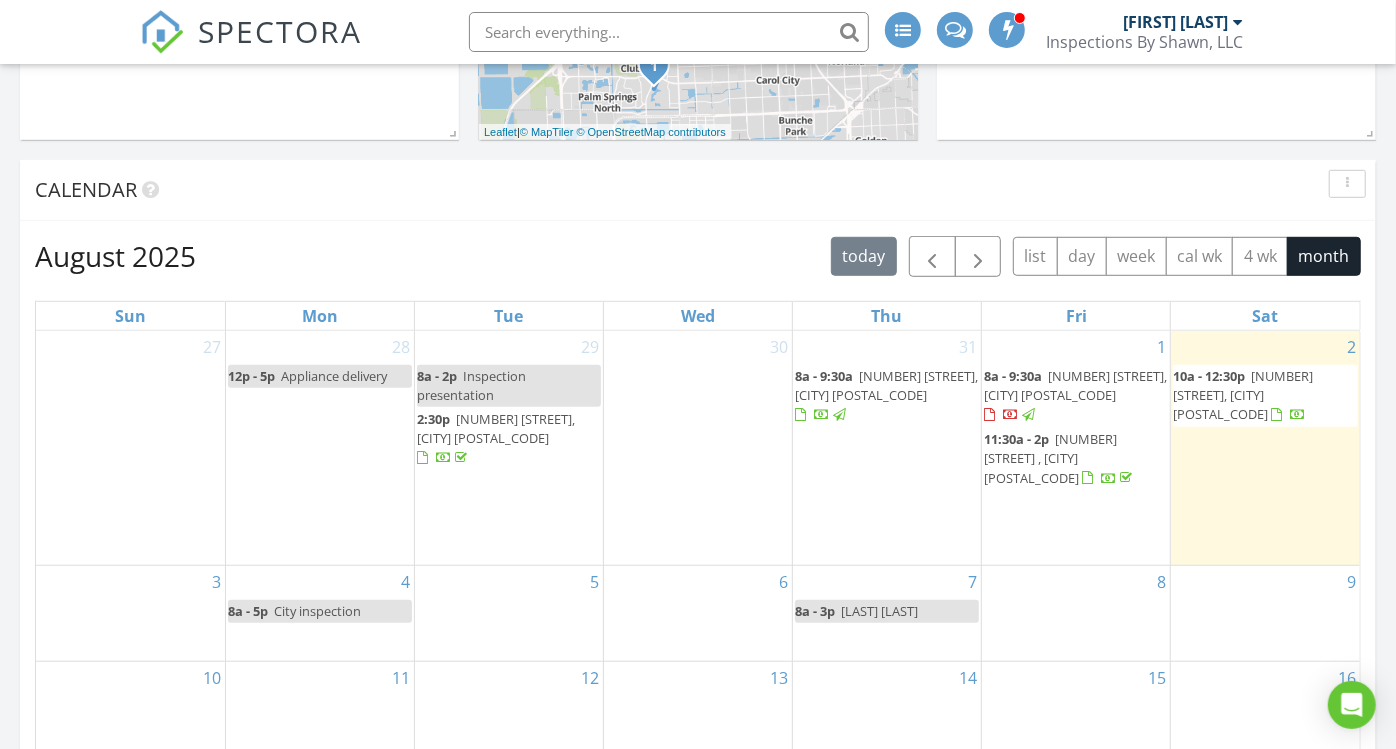 scroll, scrollTop: 751, scrollLeft: 0, axis: vertical 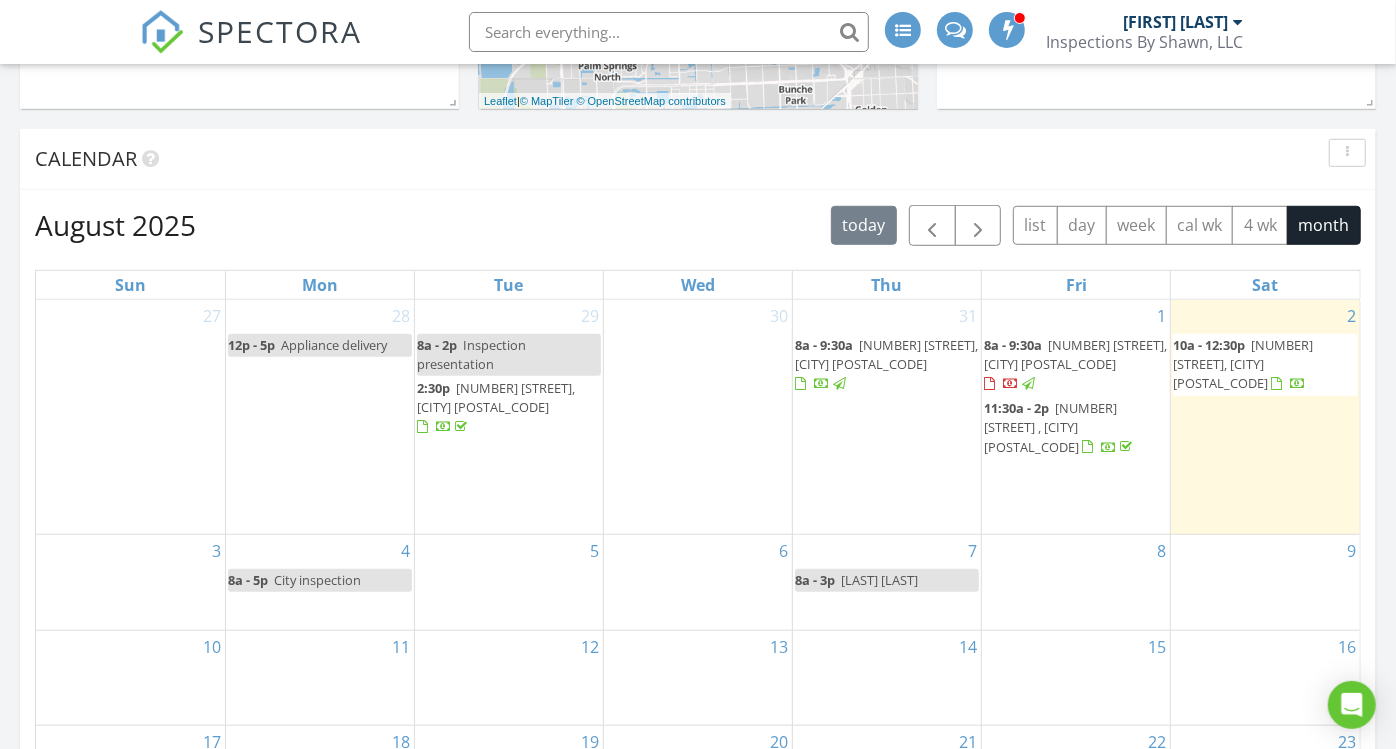 click on "[MONTH] [YEAR] [DAY] [DAY] [DAY] [DAY] [DAY] [DAY]" at bounding box center [698, 225] 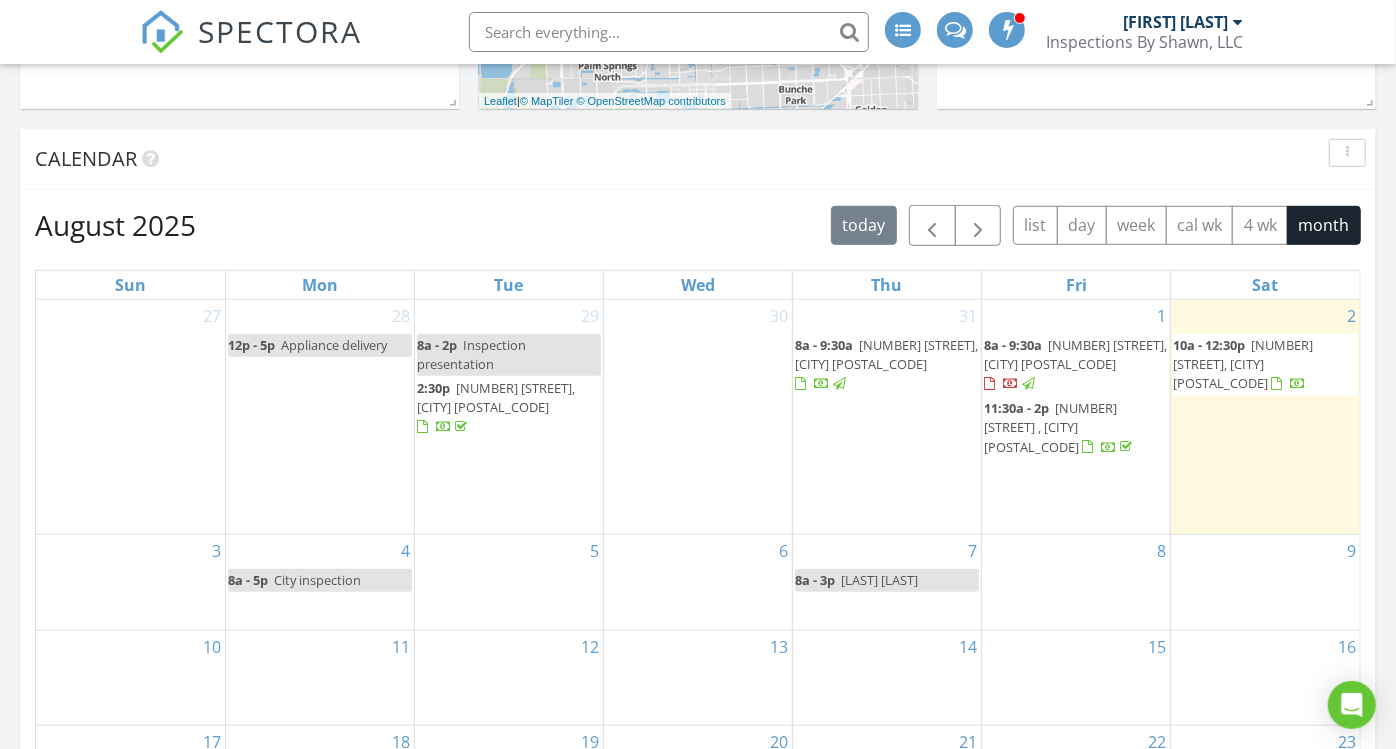 click on "[MONTH] [YEAR] [DAY] [DAY] [DAY] [DAY] [DAY] [DAY]" at bounding box center [698, 225] 